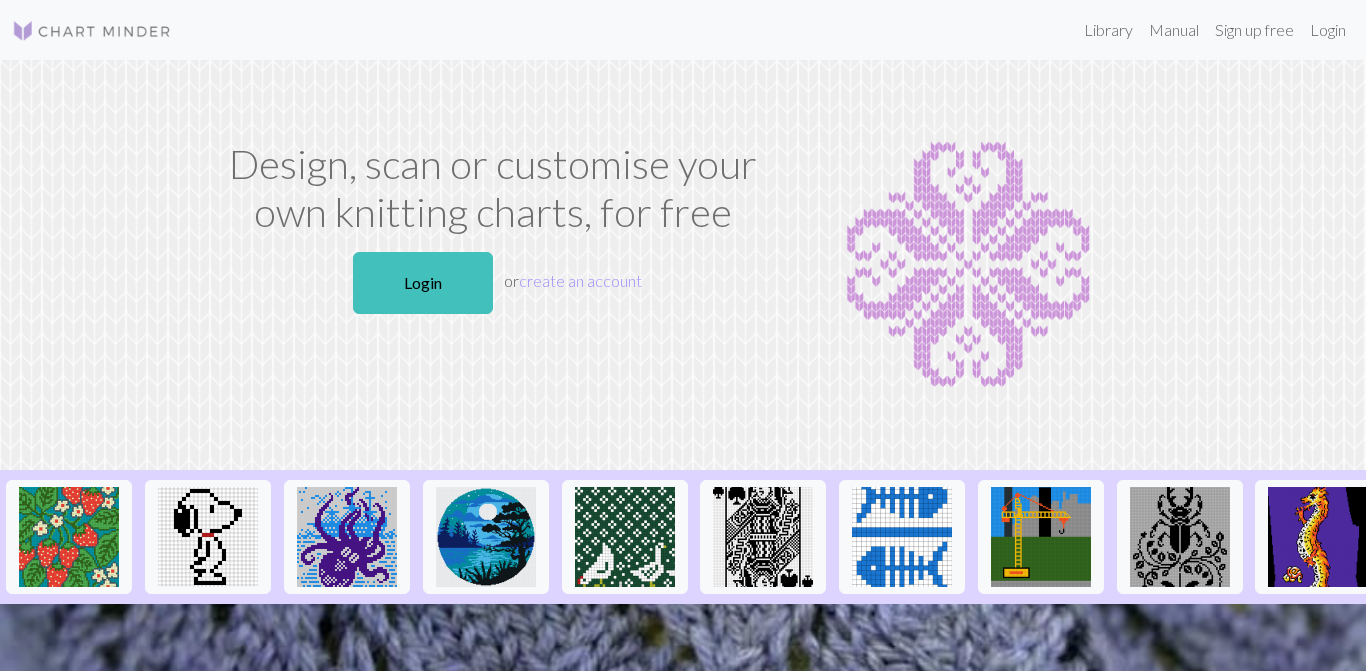 scroll, scrollTop: 0, scrollLeft: 0, axis: both 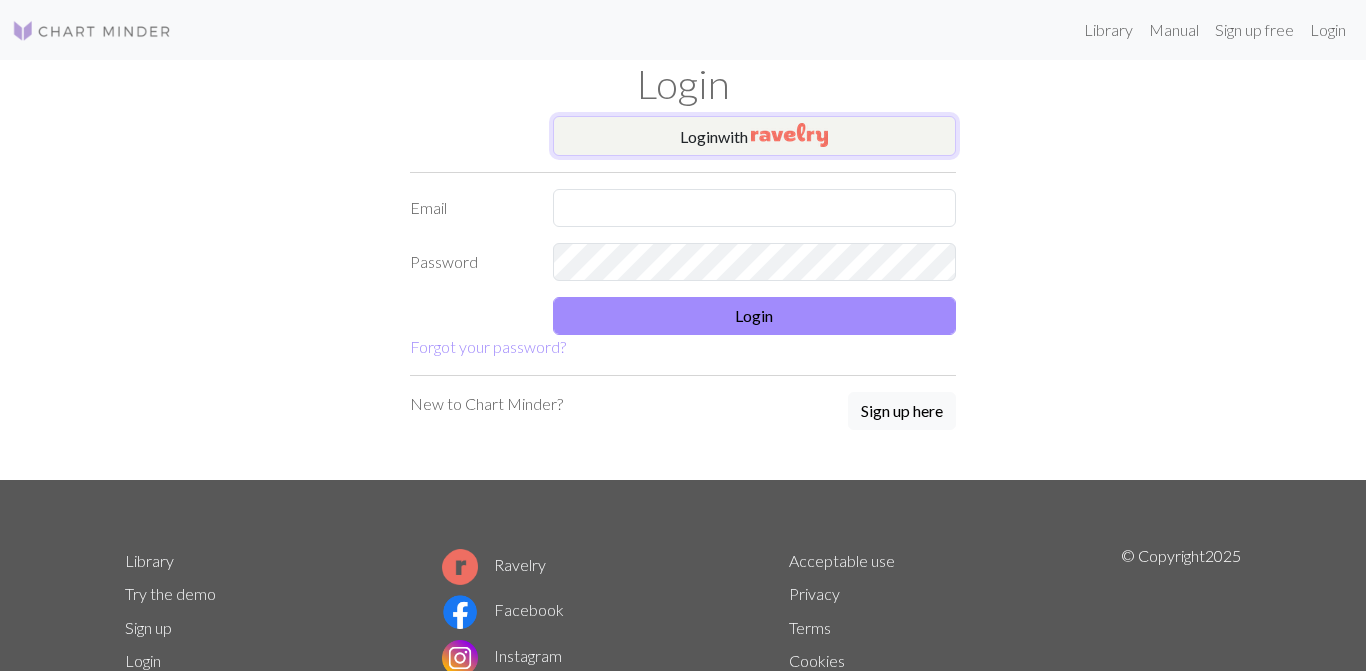 click on "Login  with" at bounding box center (755, 136) 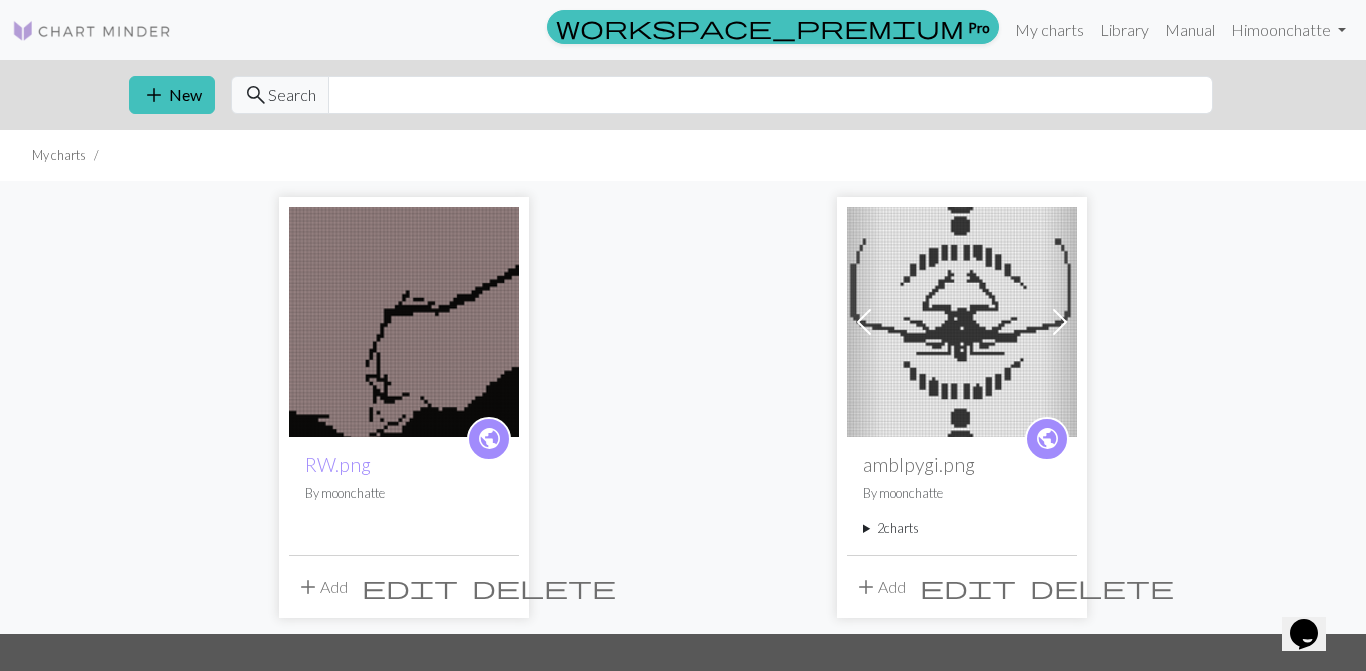click on "add" at bounding box center (154, 95) 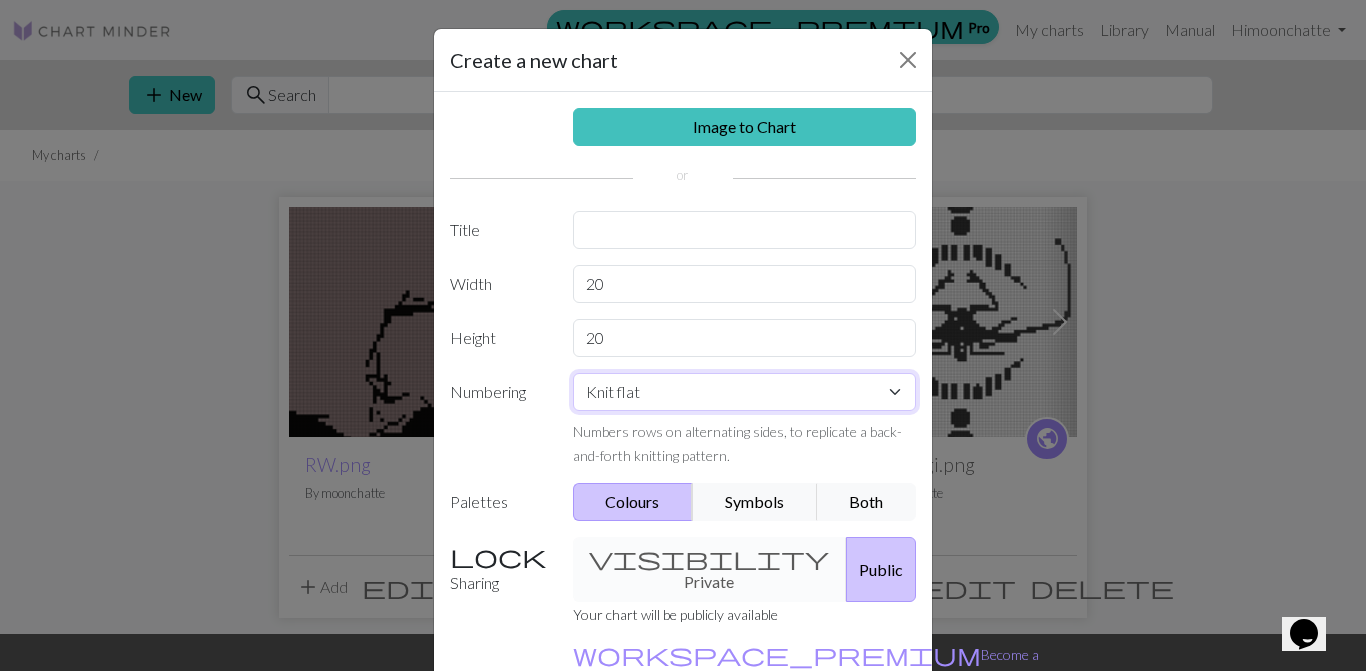 click on "Knit flat Knit in the round Lace knitting Cross stitch" at bounding box center [745, 392] 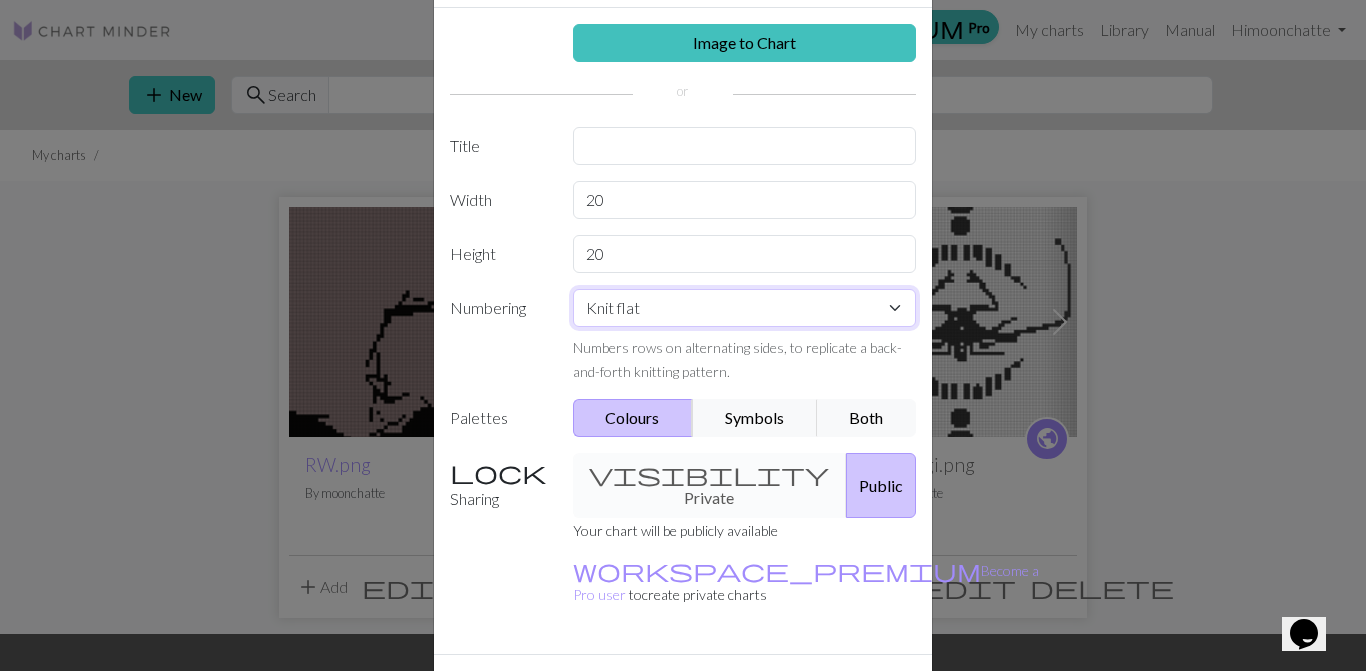 scroll, scrollTop: 119, scrollLeft: 0, axis: vertical 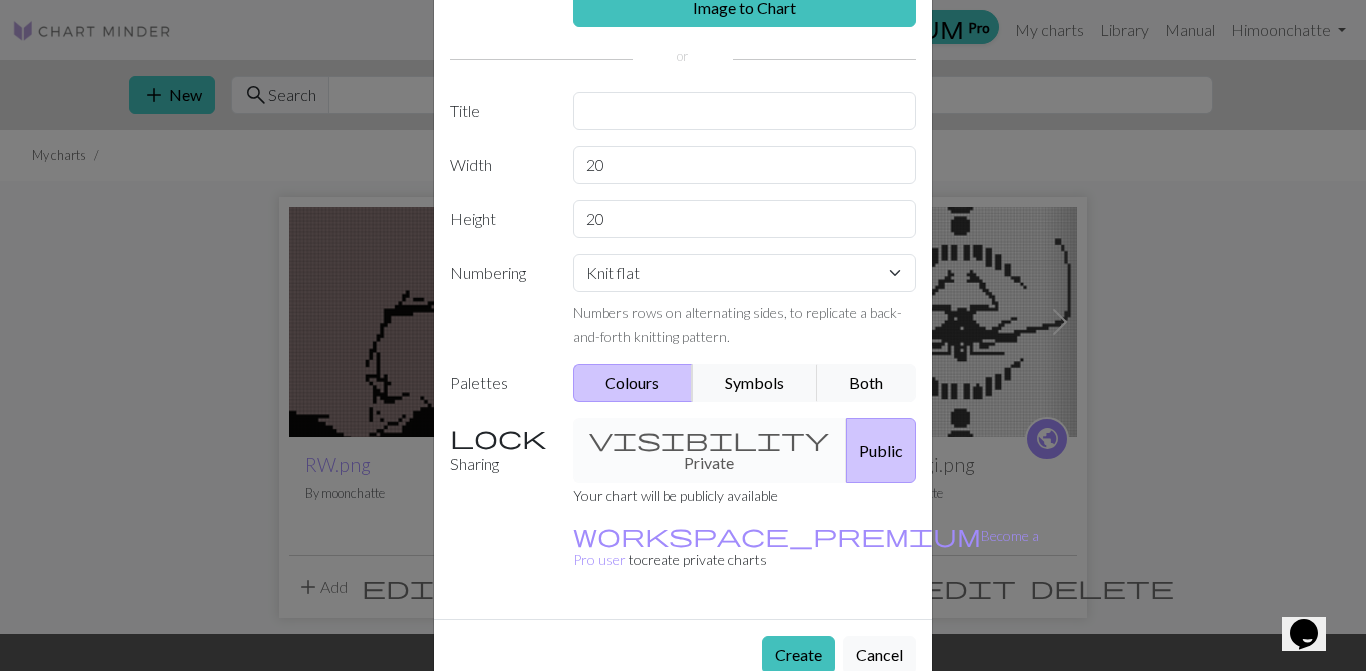 click on "Image to Chart Title Width 20 Height 20 Numbering Knit flat Knit in the round Lace knitting Cross stitch Numbers rows on alternating sides, to replicate a back-and-forth knitting pattern. Palettes Colours Symbols Both Sharing visibility  Private Public Your chart will be publicly available workspace_premium Become a Pro user   to  create private charts" at bounding box center [683, 296] 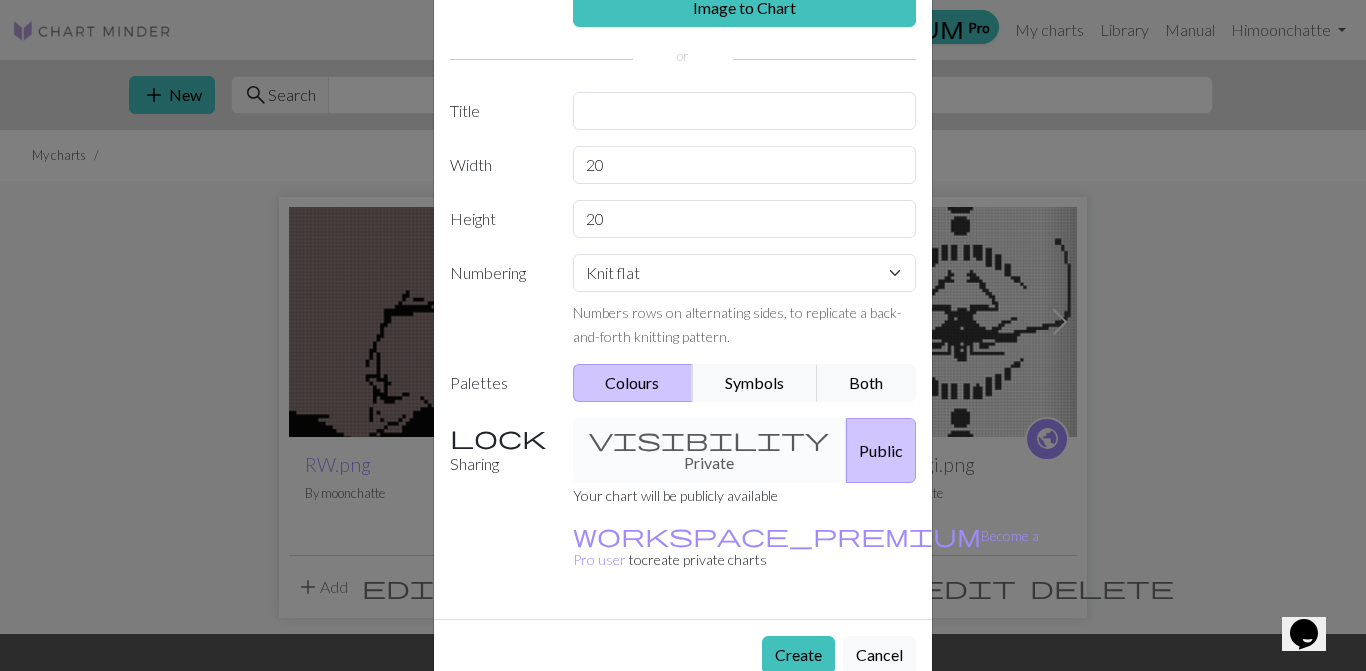 click on "Both" at bounding box center [867, 383] 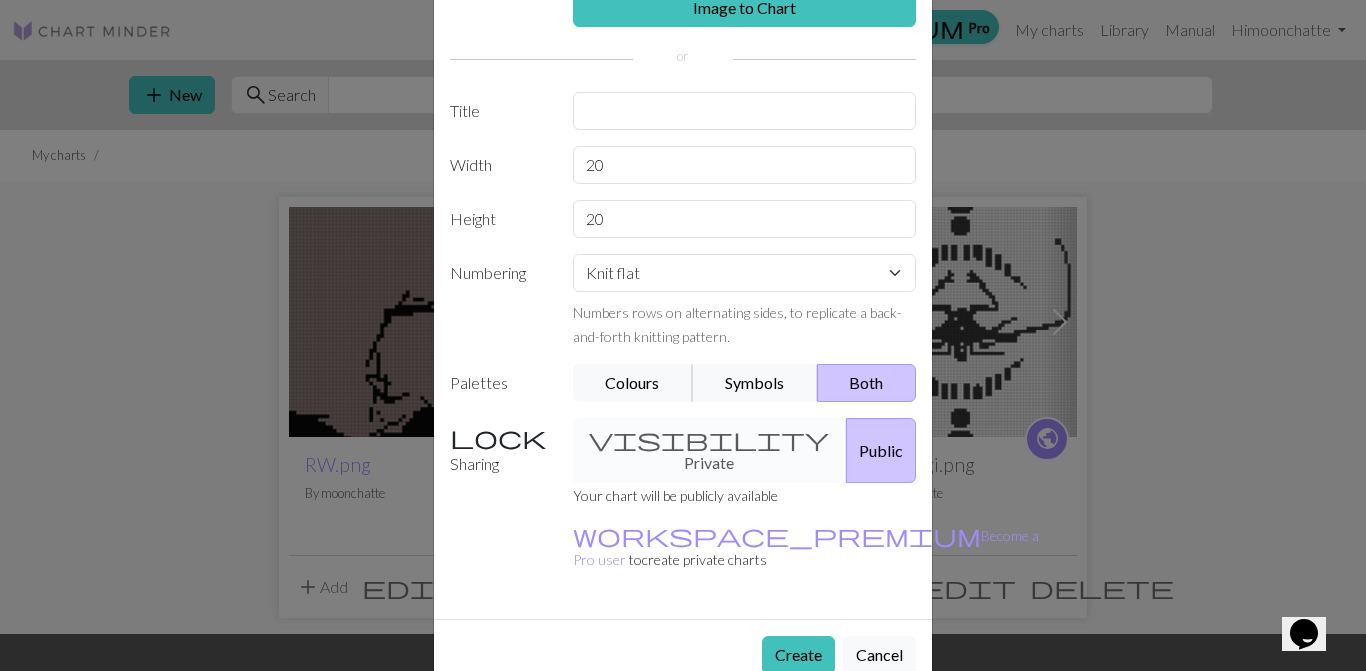 click on "Colours" at bounding box center (633, 383) 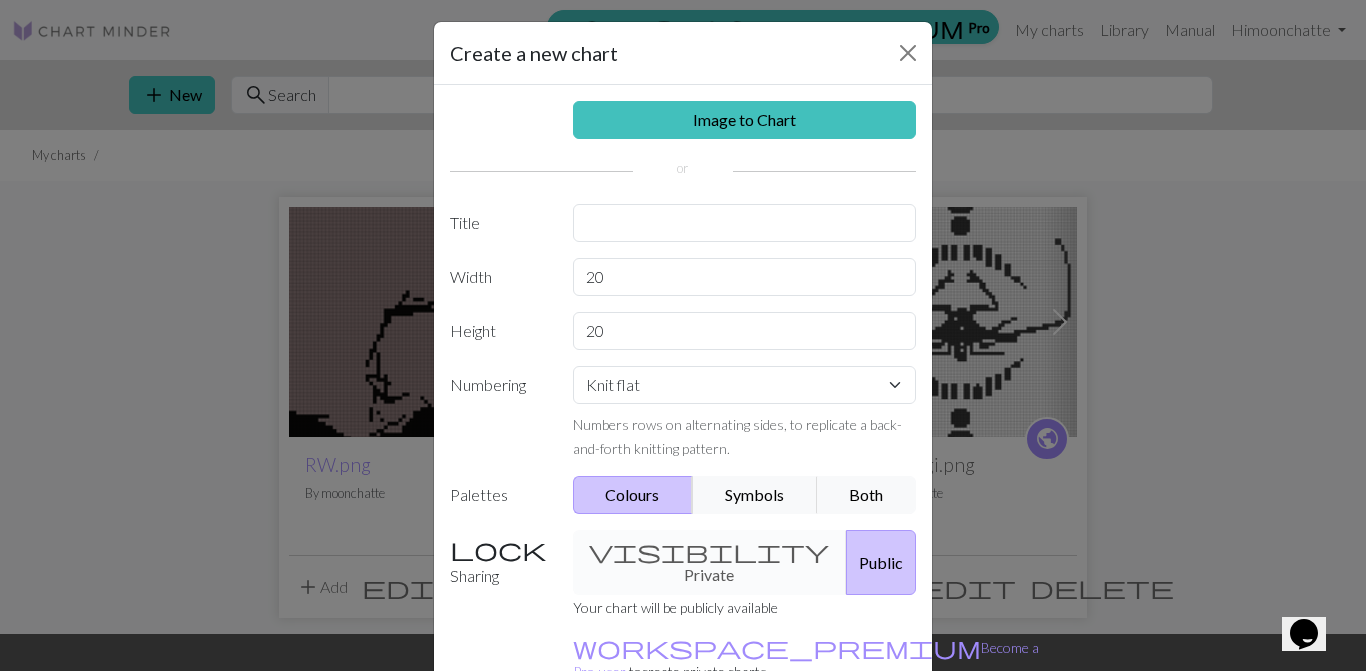 scroll, scrollTop: 0, scrollLeft: 0, axis: both 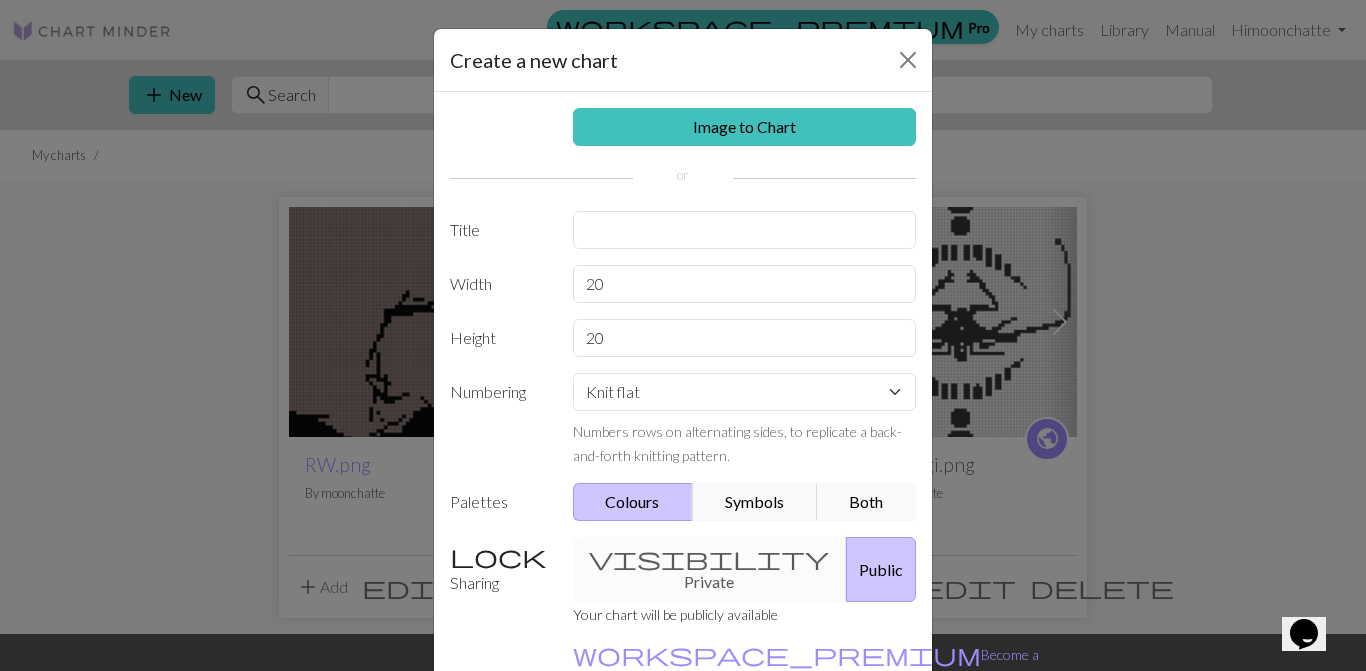 click on "Image to Chart Title Width 20 Height 20 Numbering Knit flat Knit in the round Lace knitting Cross stitch Numbers rows on alternating sides, to replicate a back-and-forth knitting pattern. Palettes Colours Symbols Both Sharing visibility  Private Public Your chart will be publicly available workspace_premium Become a Pro user   to  create private charts" at bounding box center (683, 415) 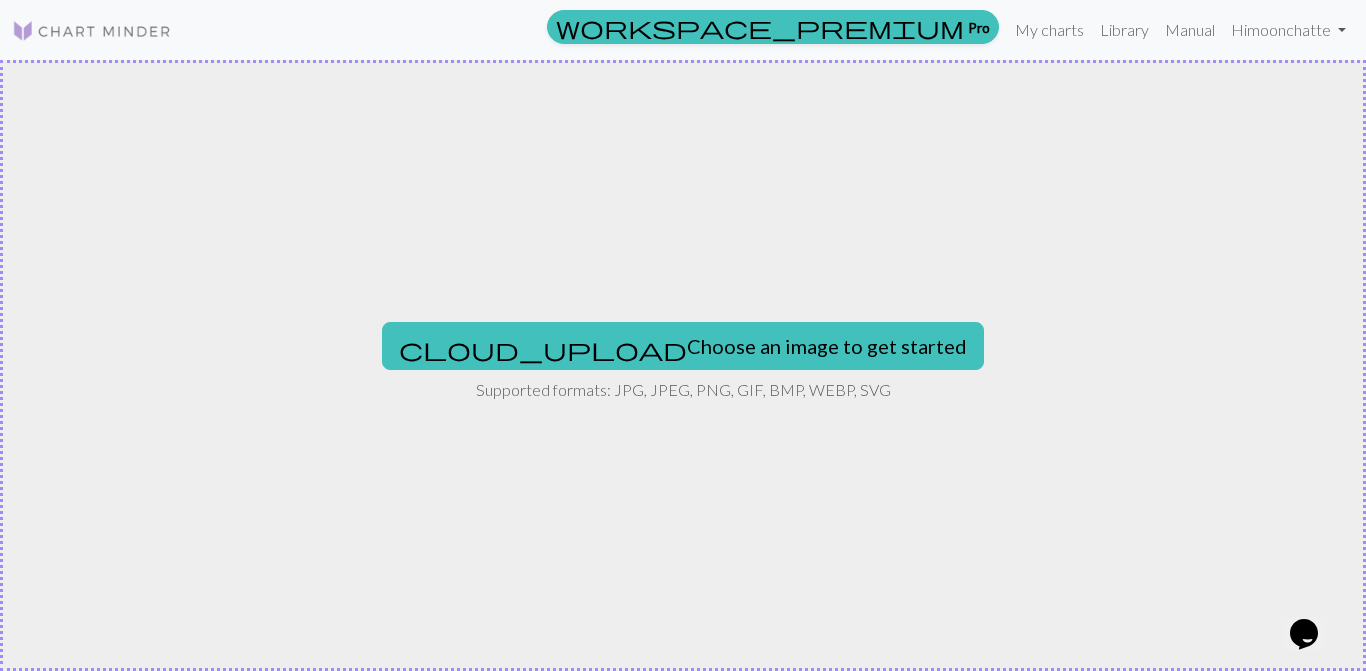 click on "cloud_upload  Choose an image to get started" at bounding box center (683, 346) 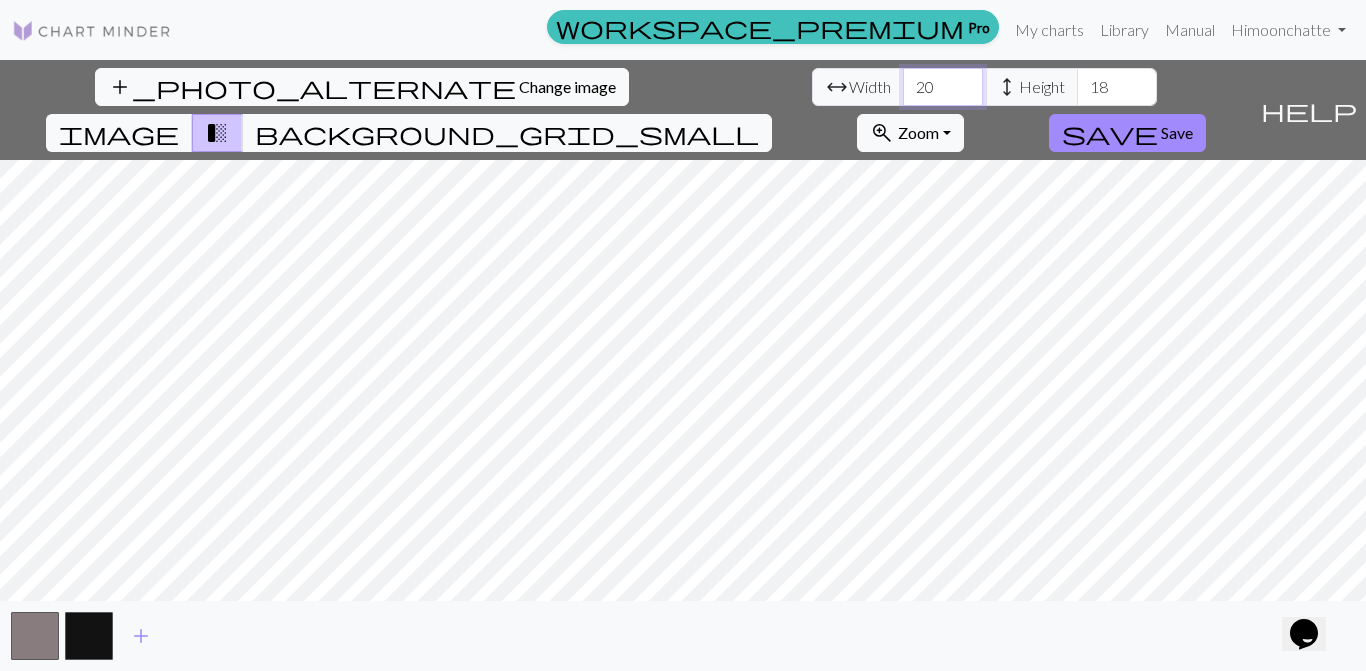 click on "20" at bounding box center [943, 87] 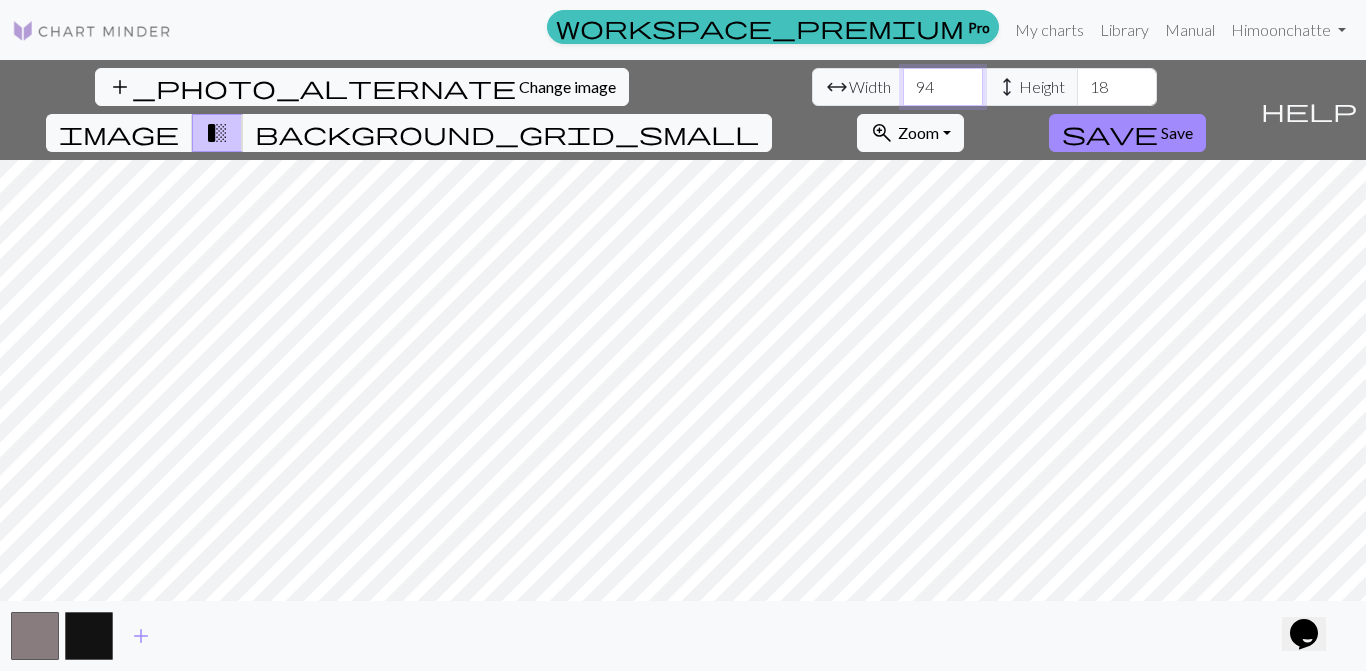 type on "94" 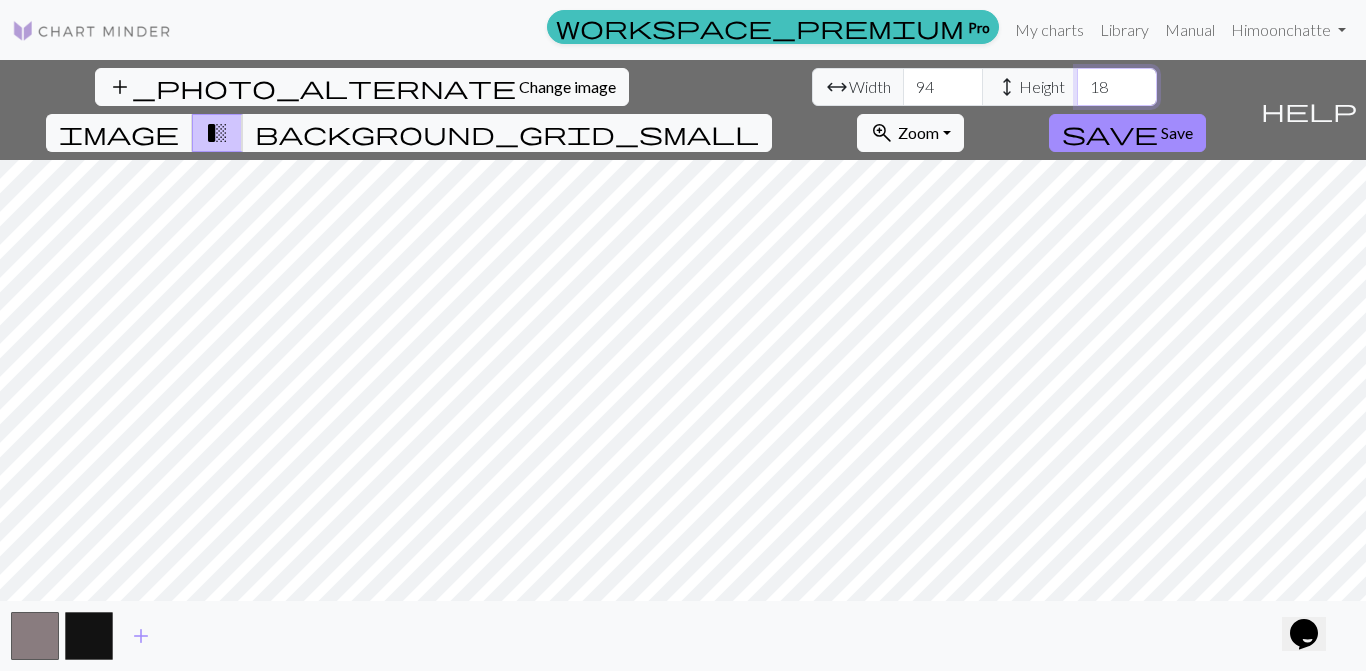 click on "18" at bounding box center [1117, 87] 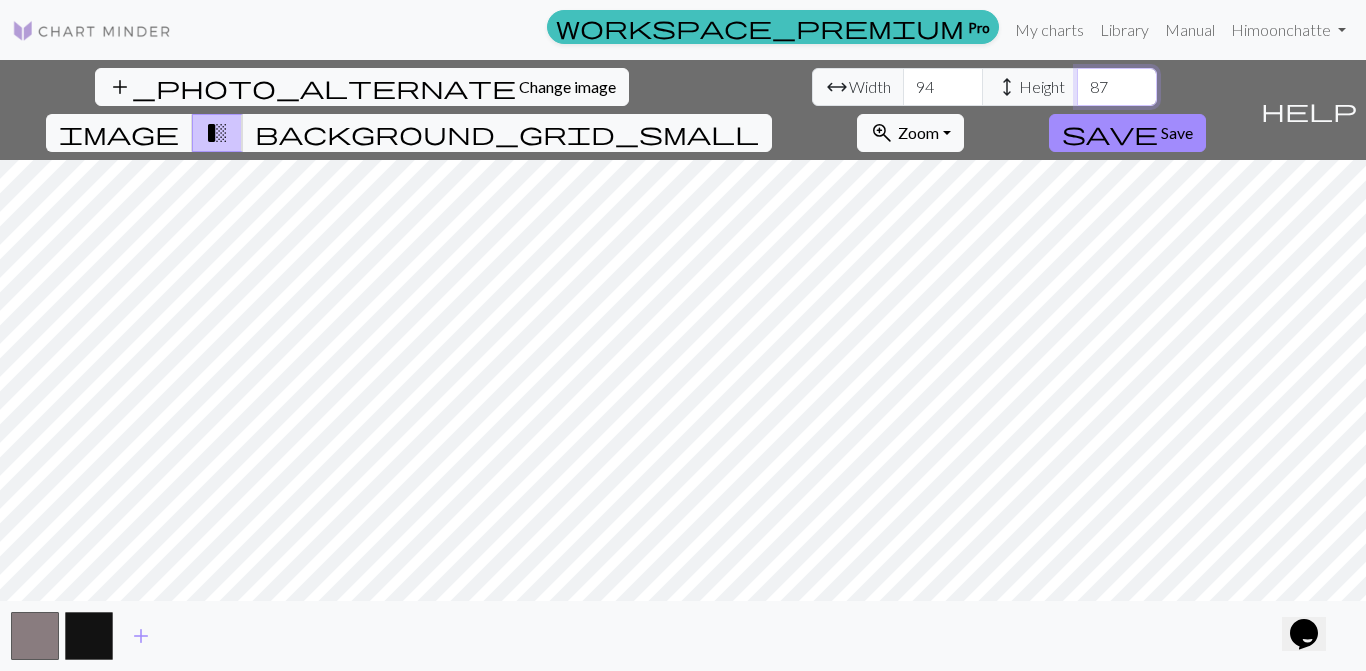 type on "87" 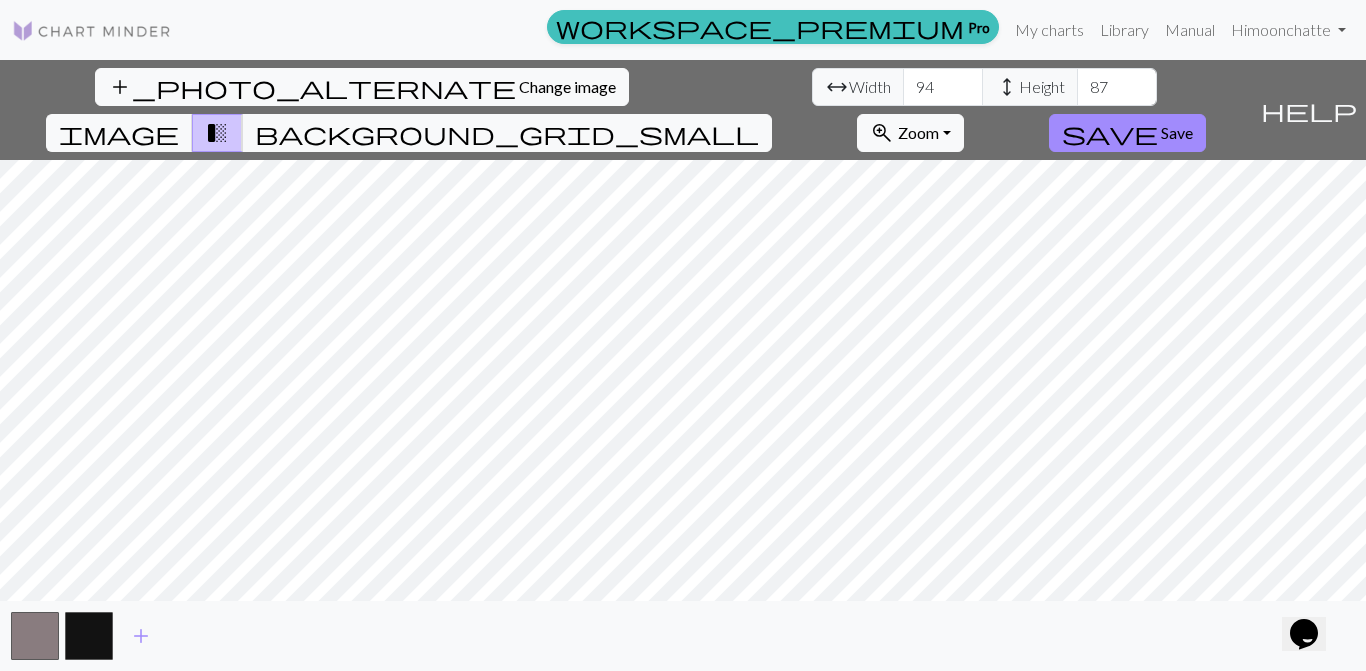 click on "save   Save" at bounding box center (1127, 133) 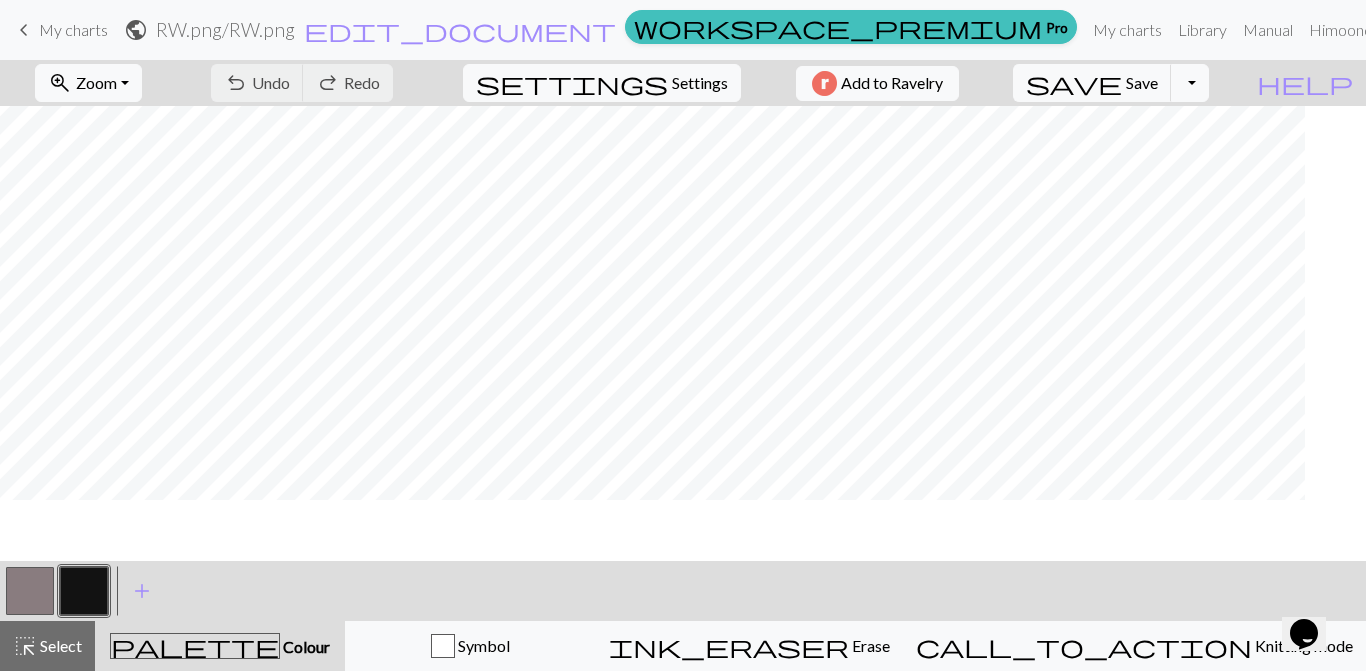 scroll, scrollTop: 213, scrollLeft: 45, axis: both 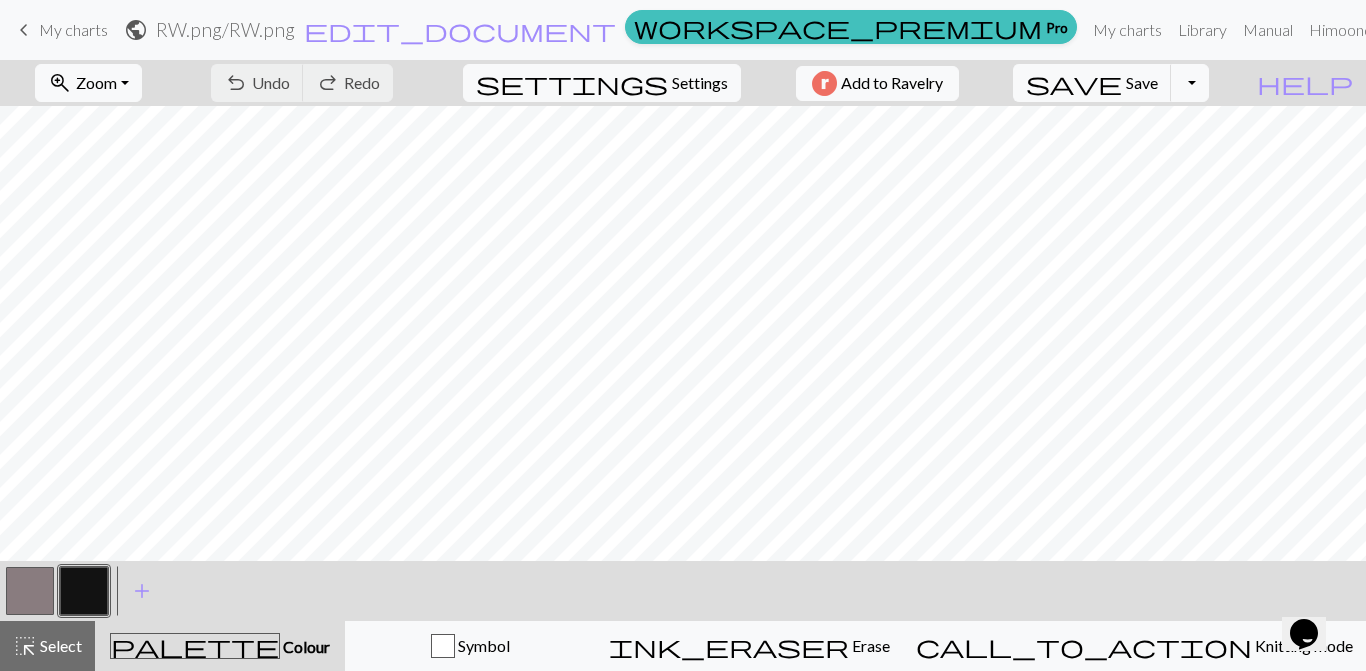 click on "Zoom" at bounding box center [96, 82] 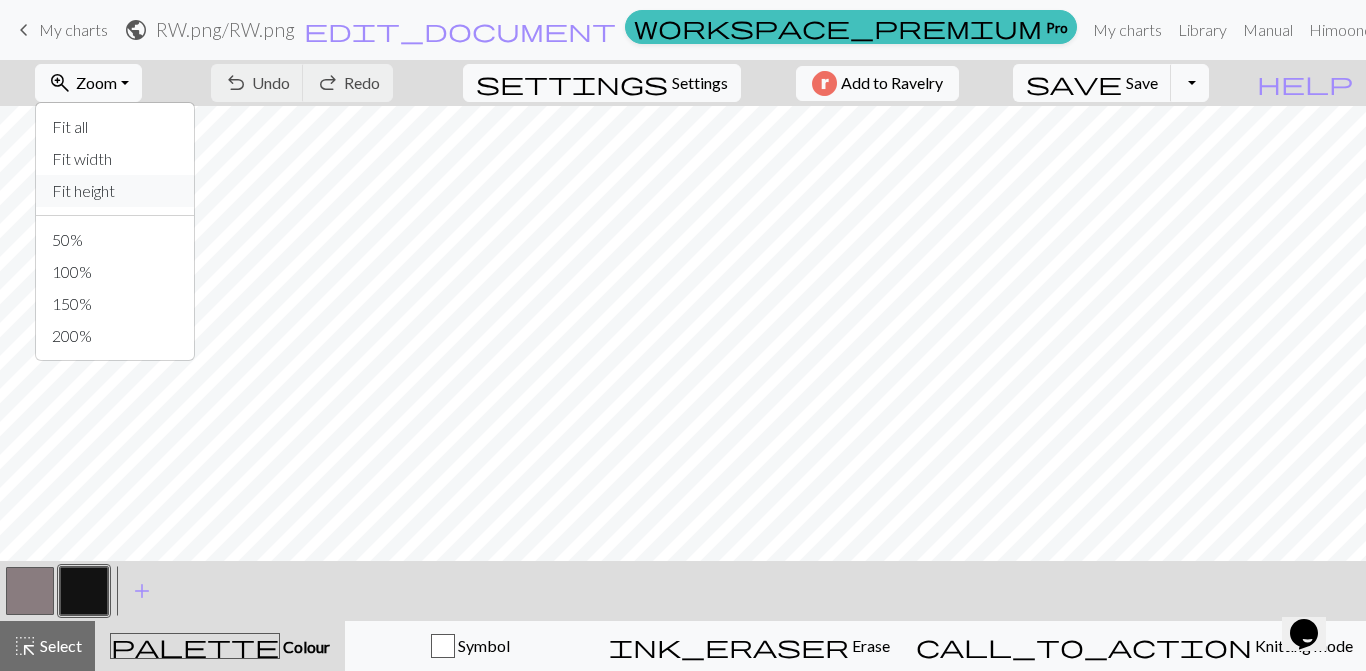 click on "Fit height" at bounding box center [115, 191] 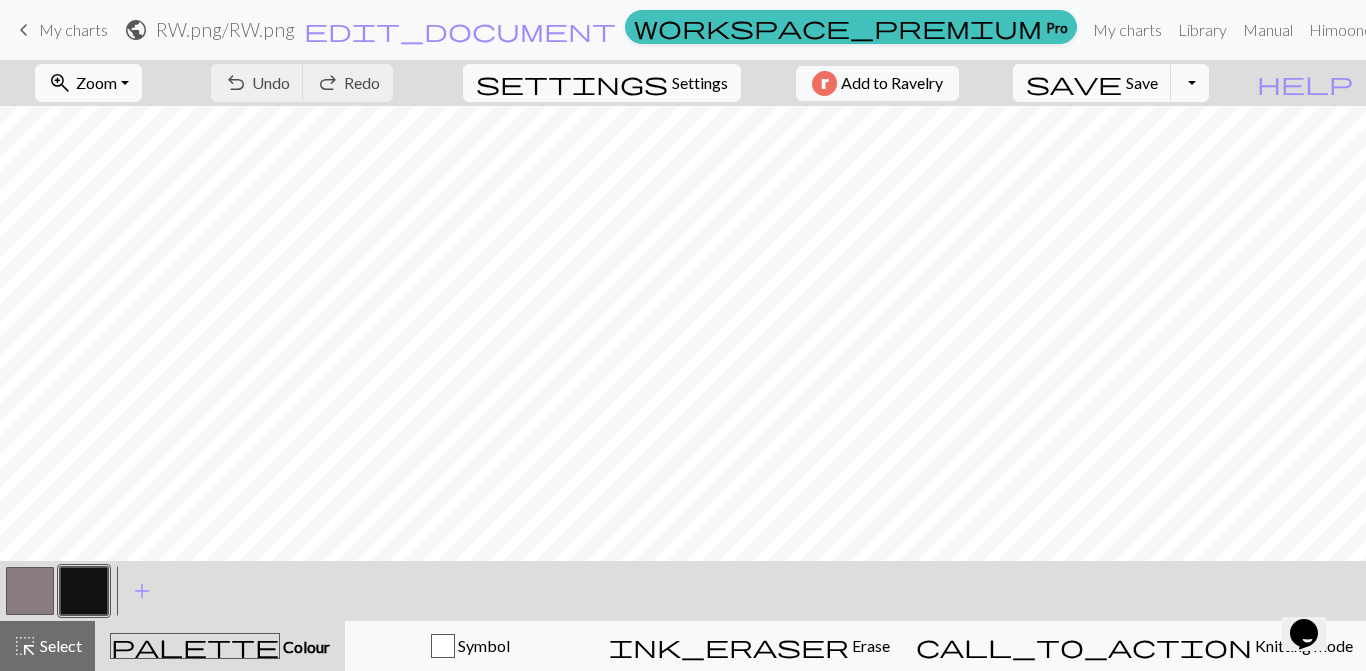 scroll, scrollTop: 213, scrollLeft: 0, axis: vertical 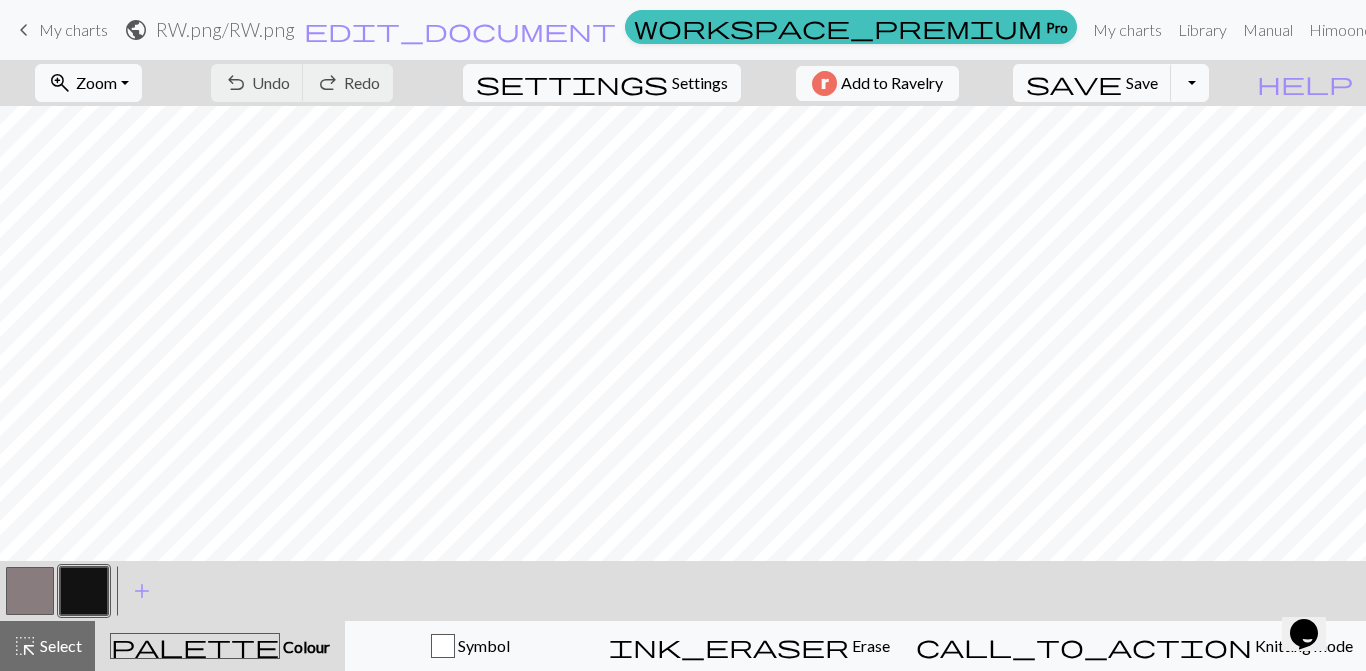 click on "Zoom" at bounding box center [96, 82] 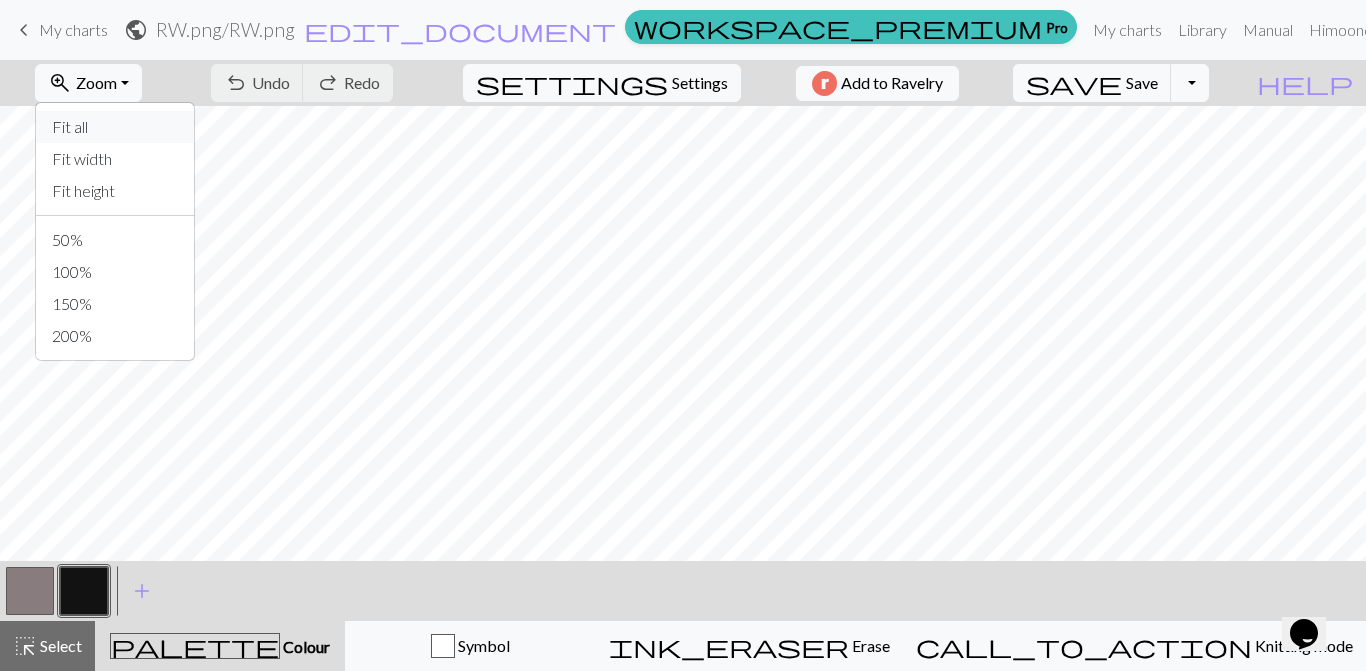 click on "Fit all" at bounding box center (115, 127) 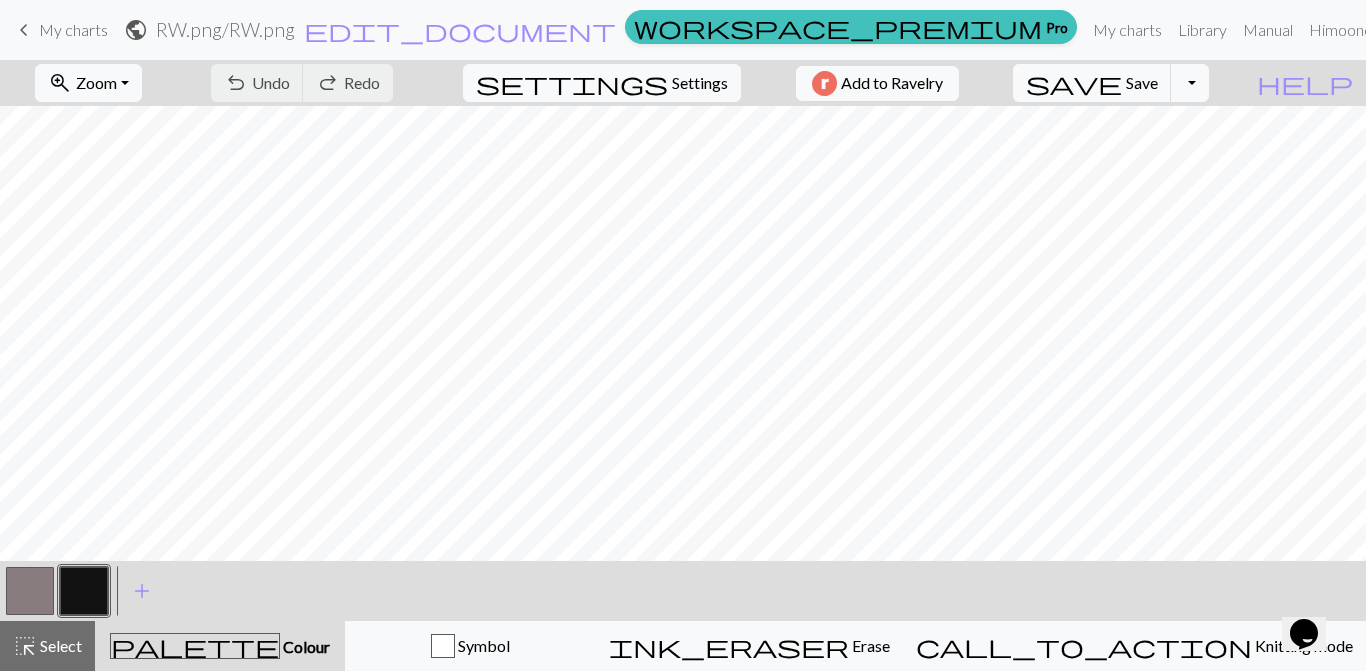 click on "zoom_in" at bounding box center (60, 83) 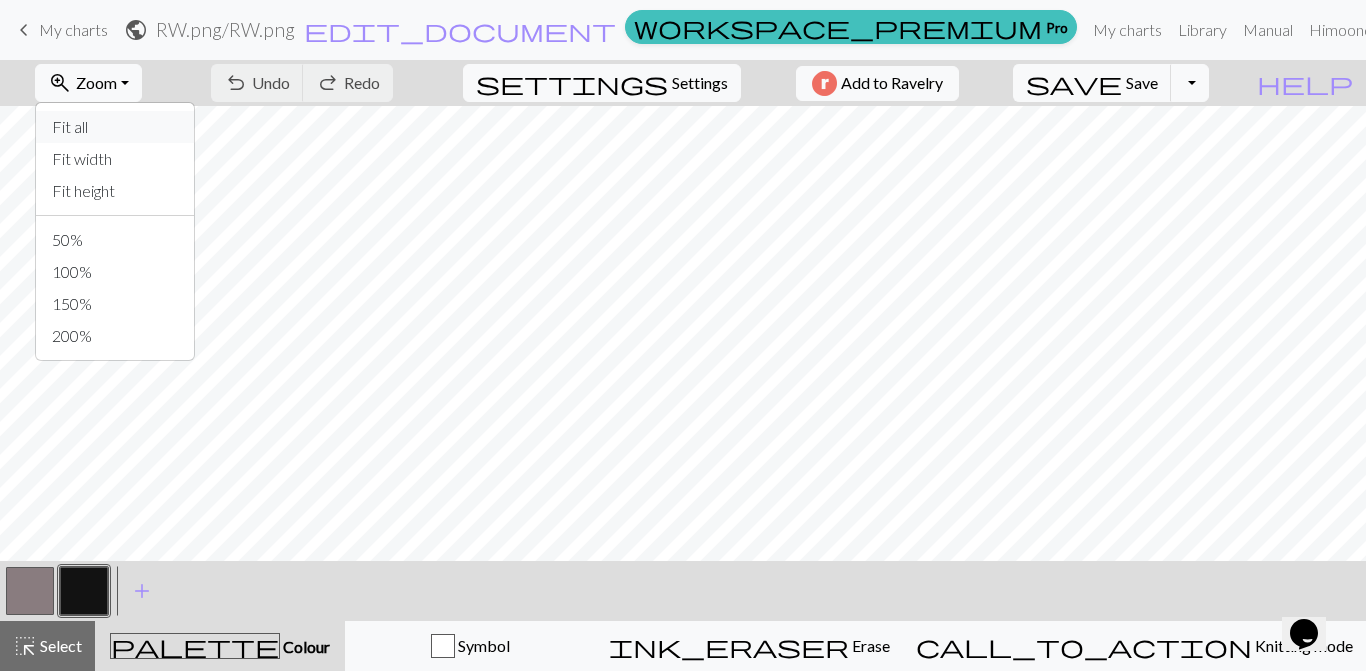 click on "Fit all" at bounding box center [115, 127] 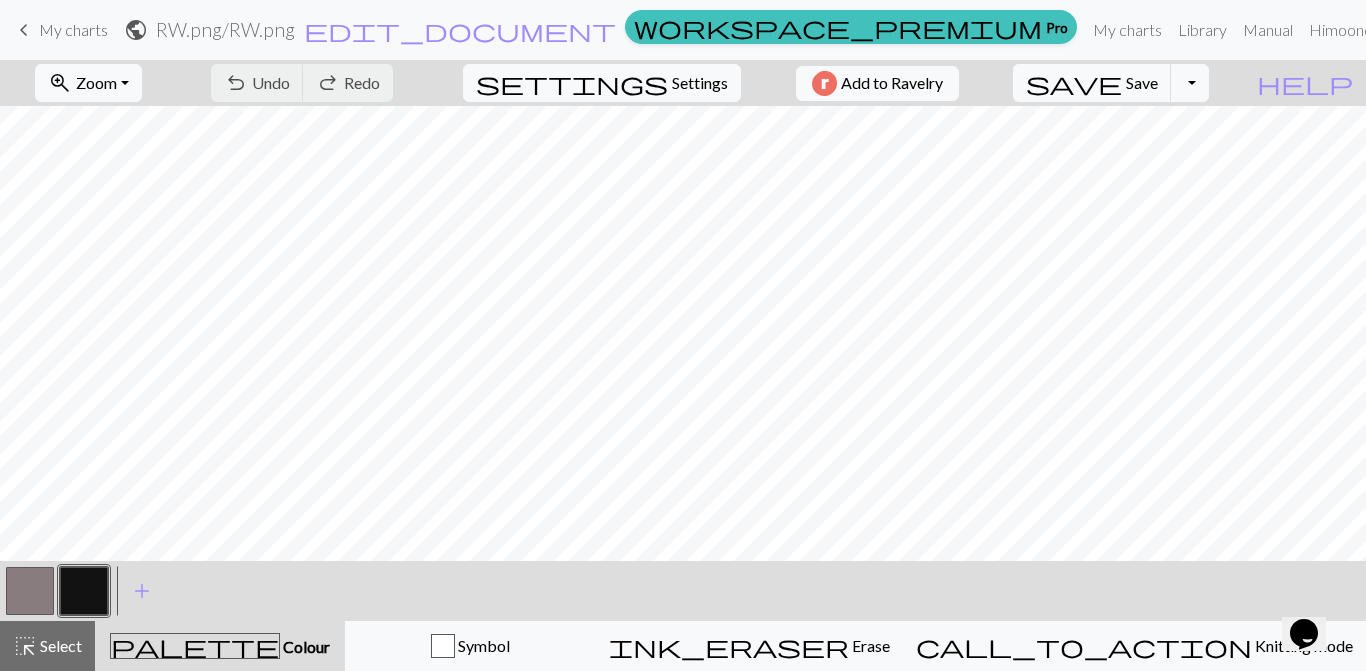 click on "Zoom" at bounding box center (96, 82) 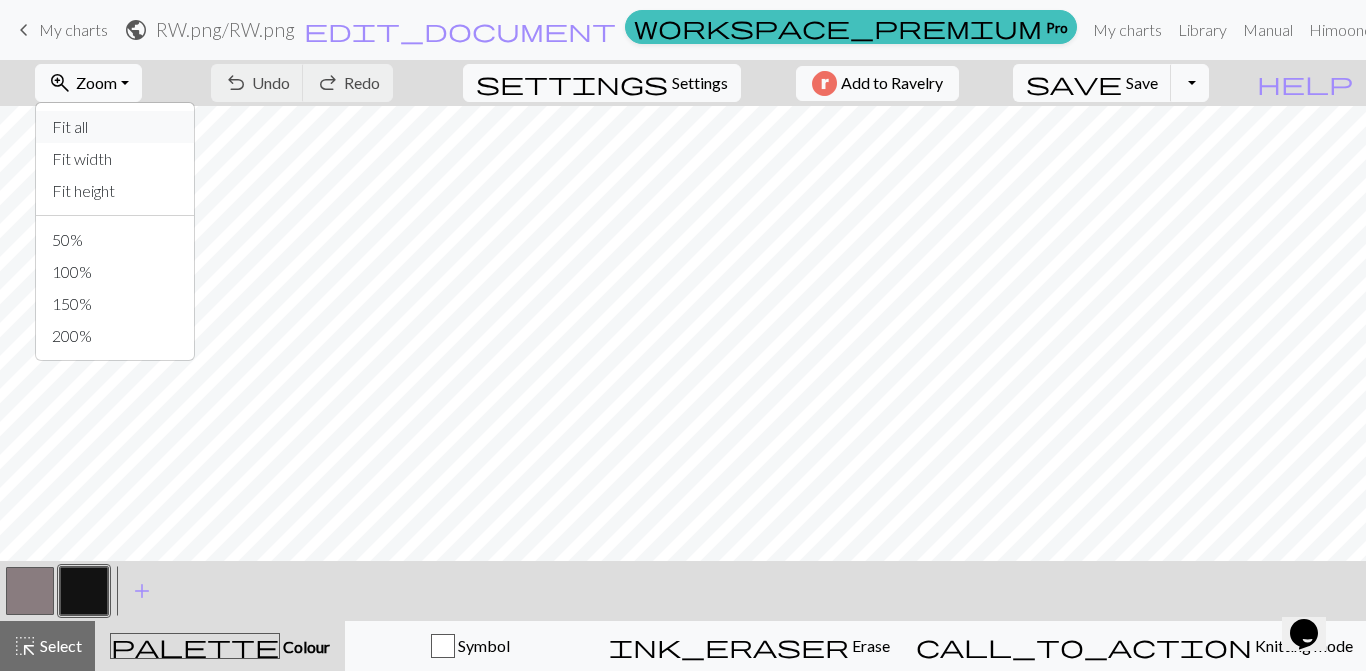 click on "Fit all" at bounding box center [115, 127] 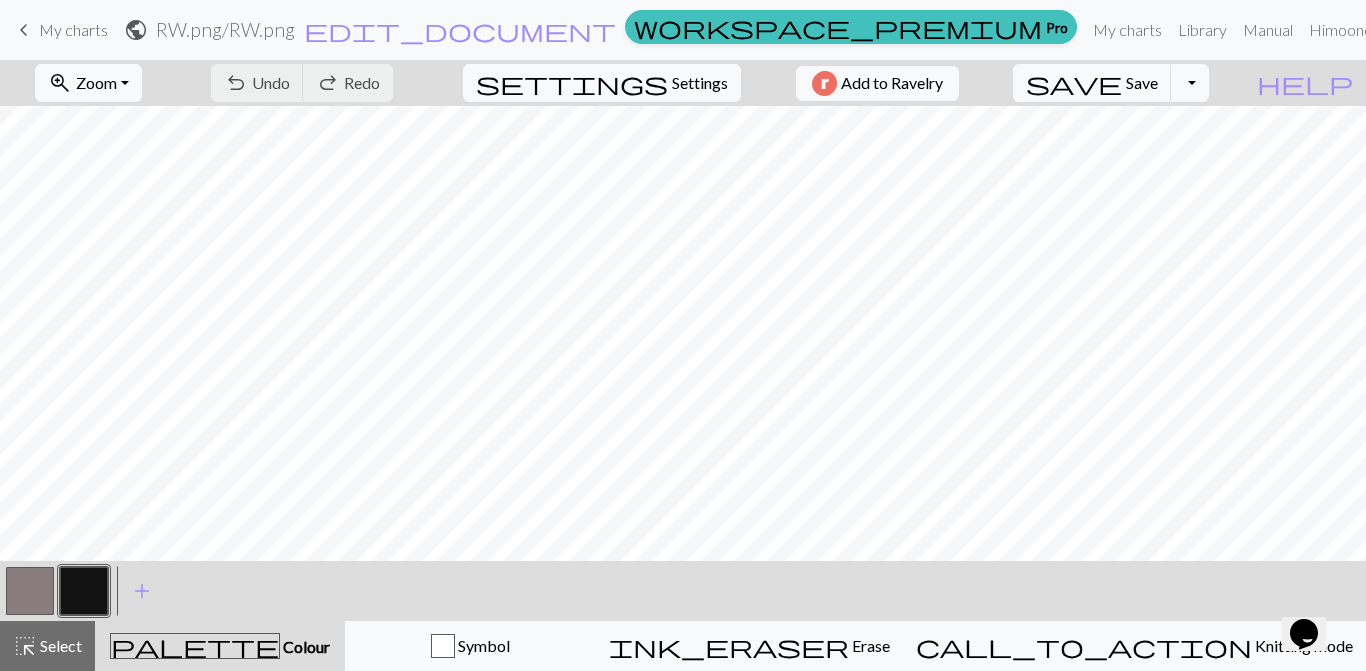 click on "Zoom" at bounding box center [96, 82] 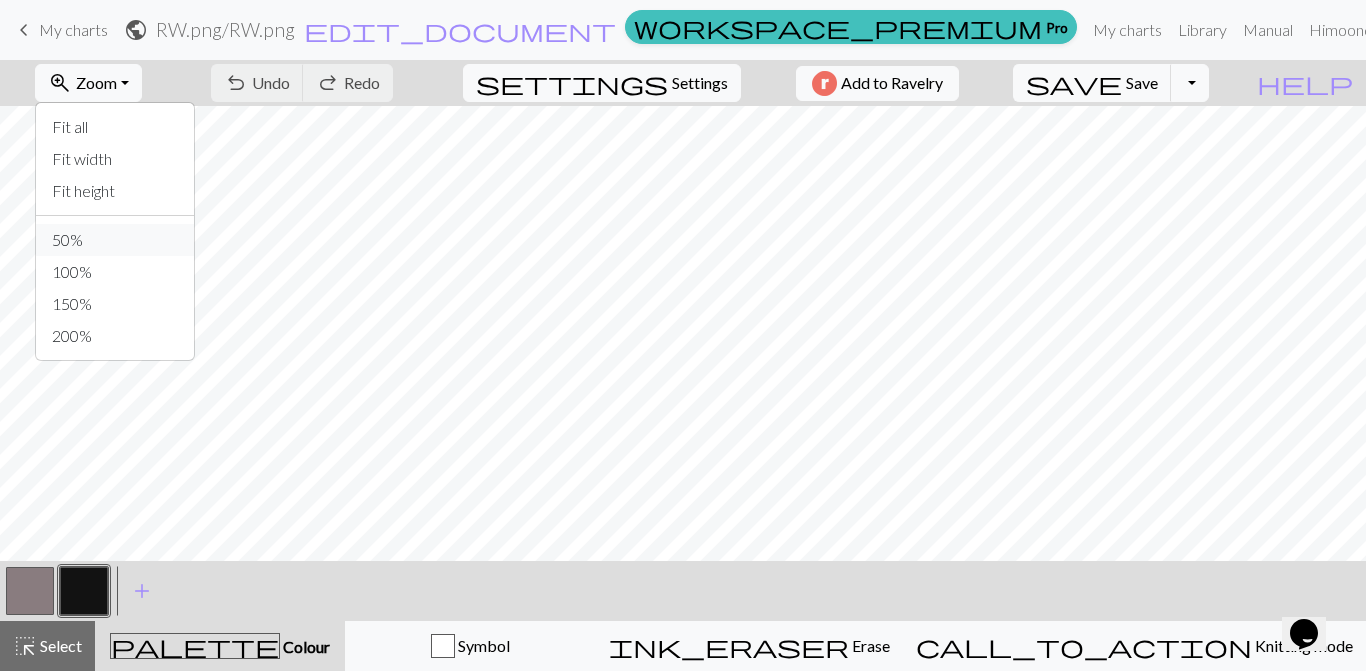 click on "50%" at bounding box center (115, 240) 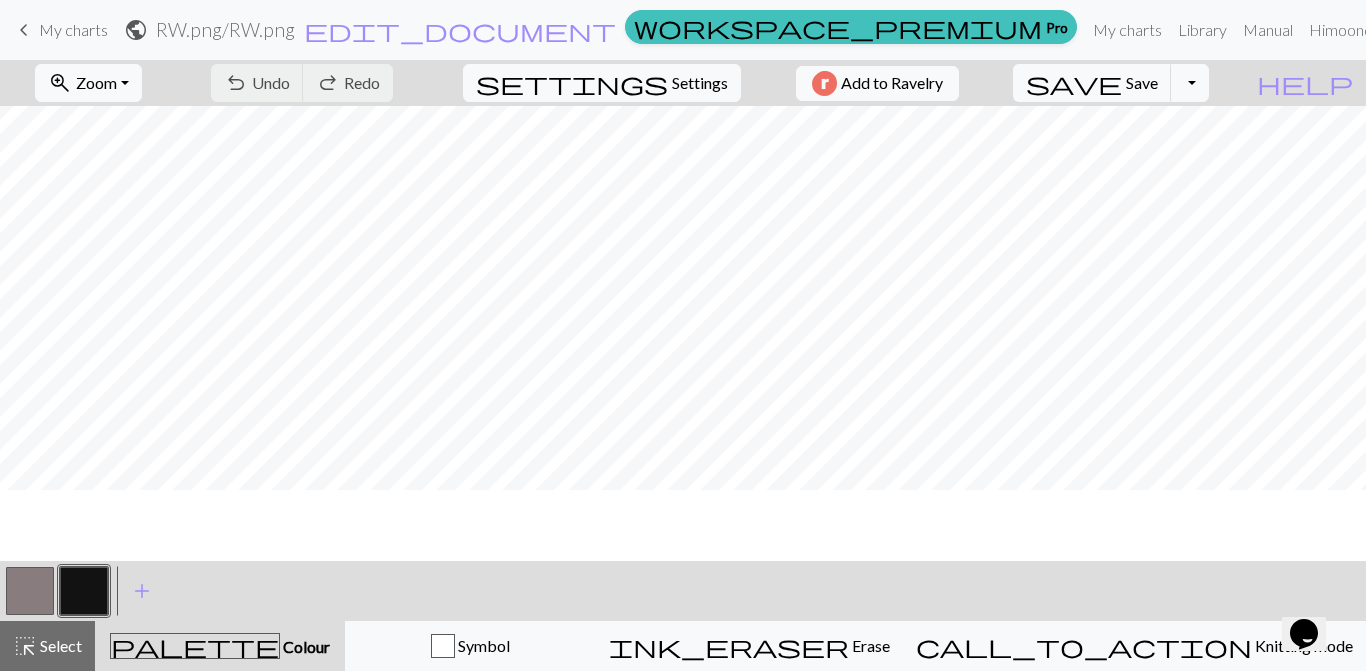 scroll, scrollTop: 414, scrollLeft: 0, axis: vertical 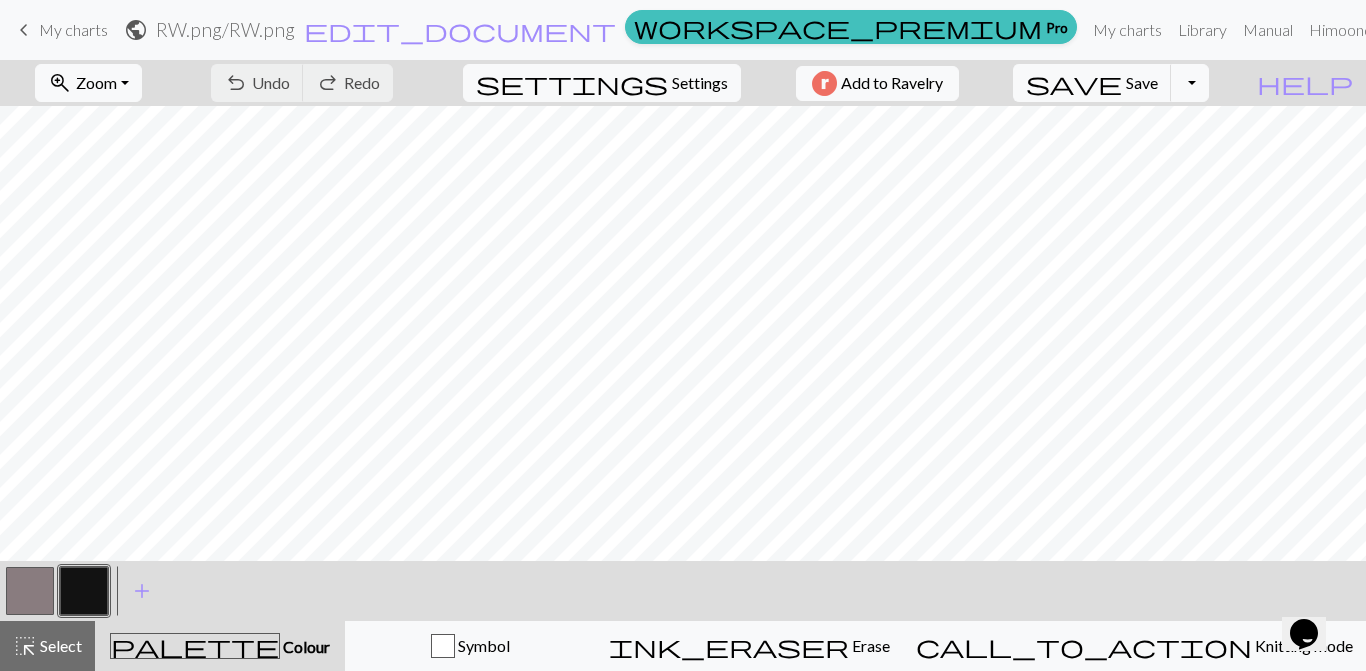 click on "add" at bounding box center [142, 591] 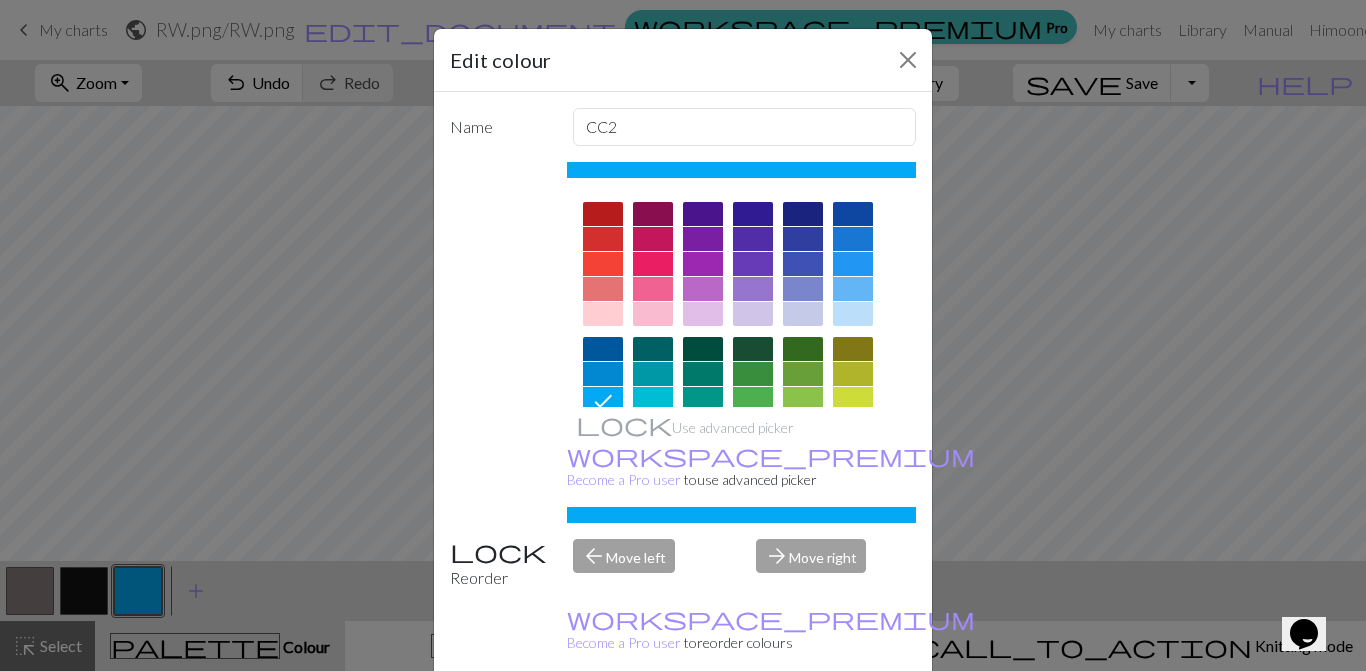 click at bounding box center (603, 264) 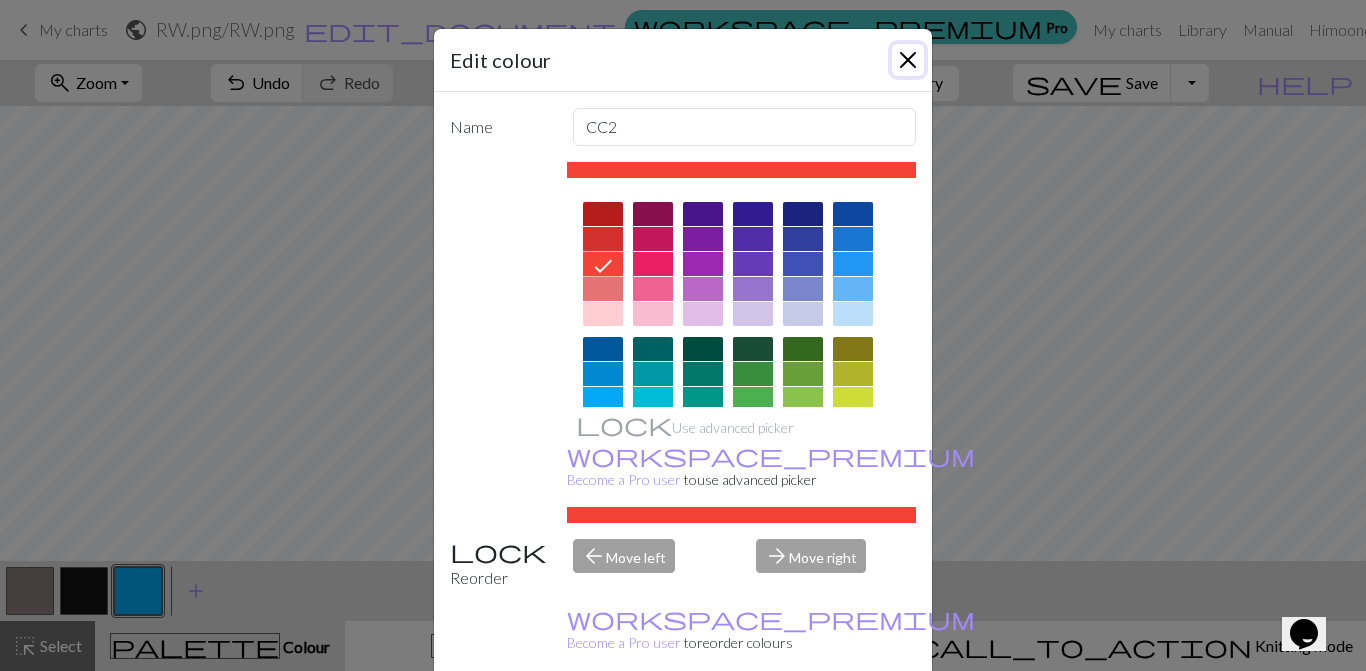 click at bounding box center [908, 60] 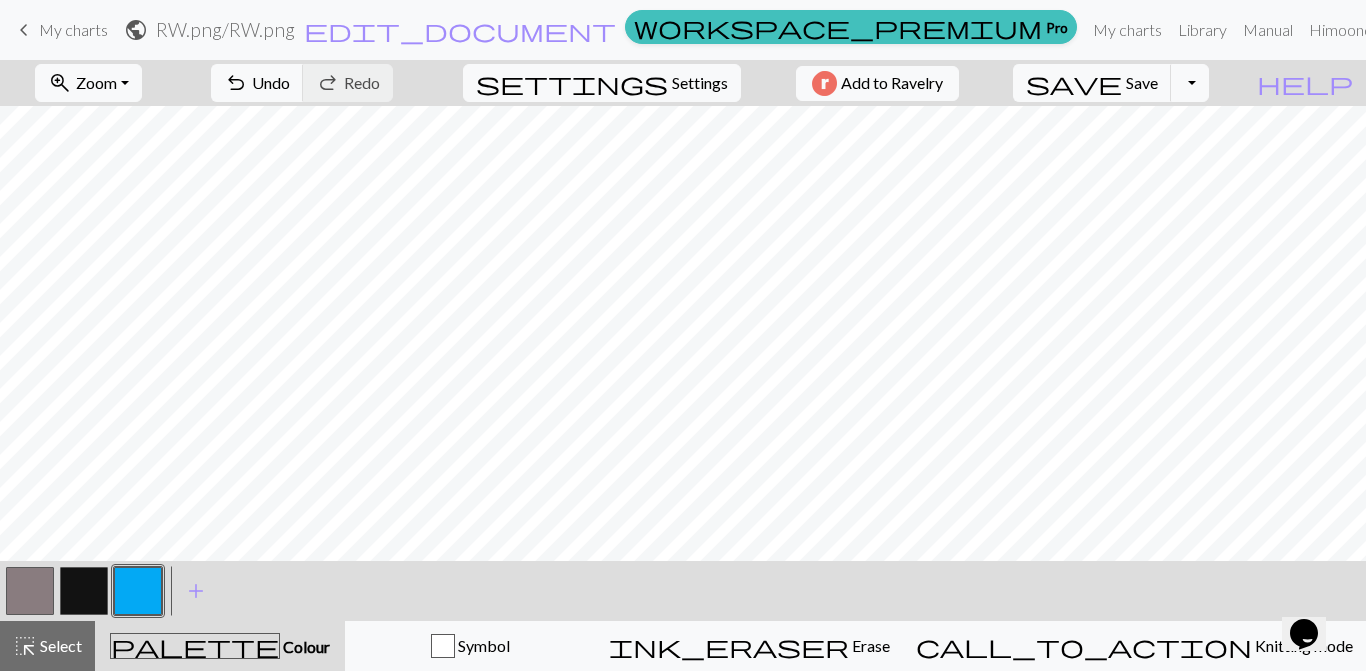 click at bounding box center (138, 591) 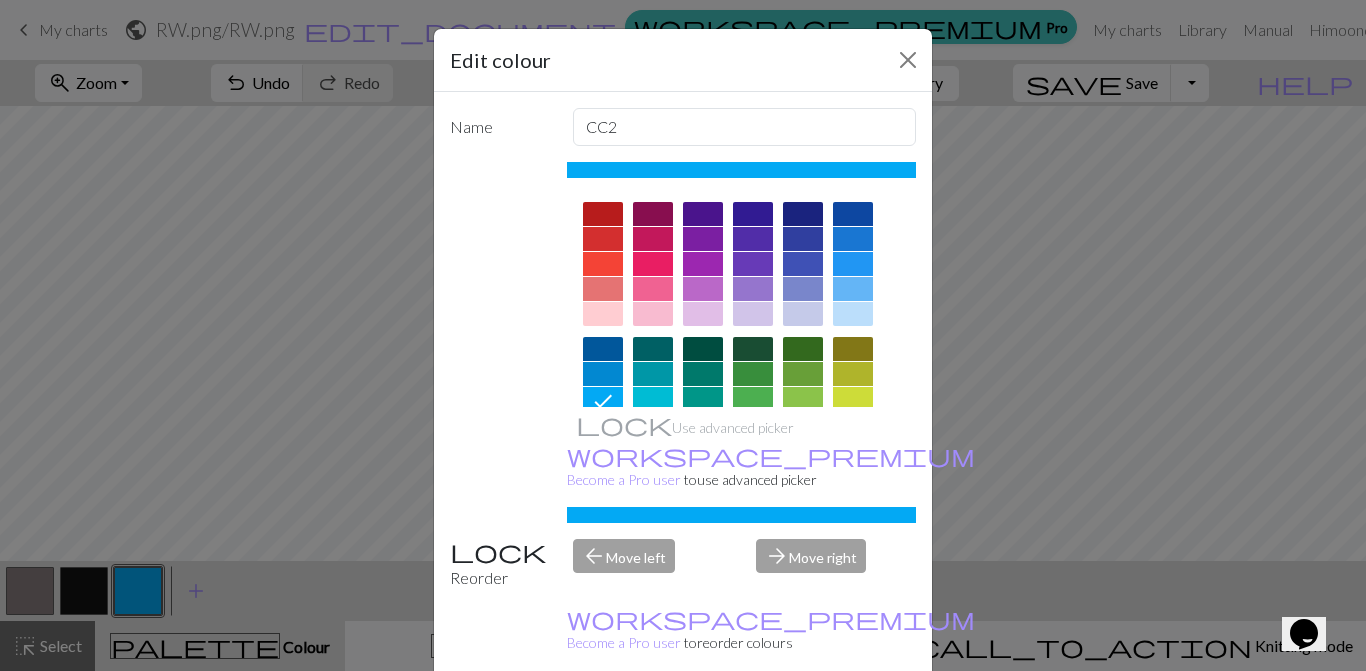 click at bounding box center (603, 264) 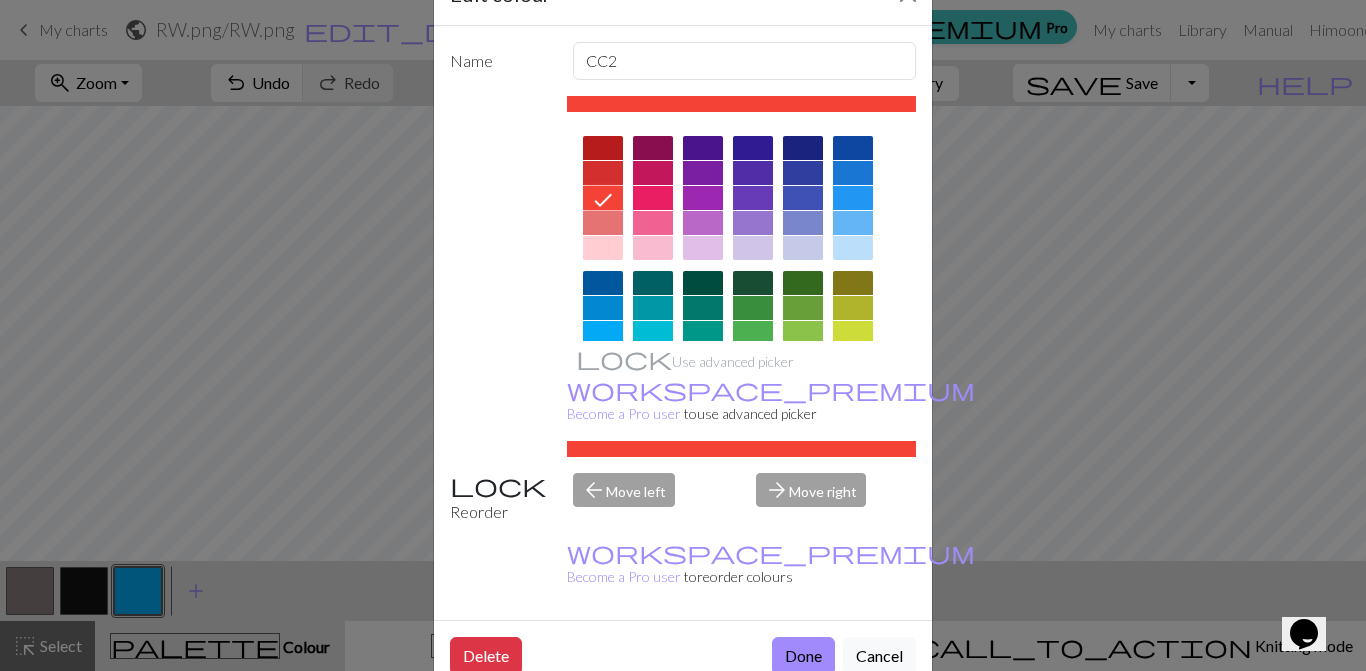 scroll, scrollTop: 107, scrollLeft: 0, axis: vertical 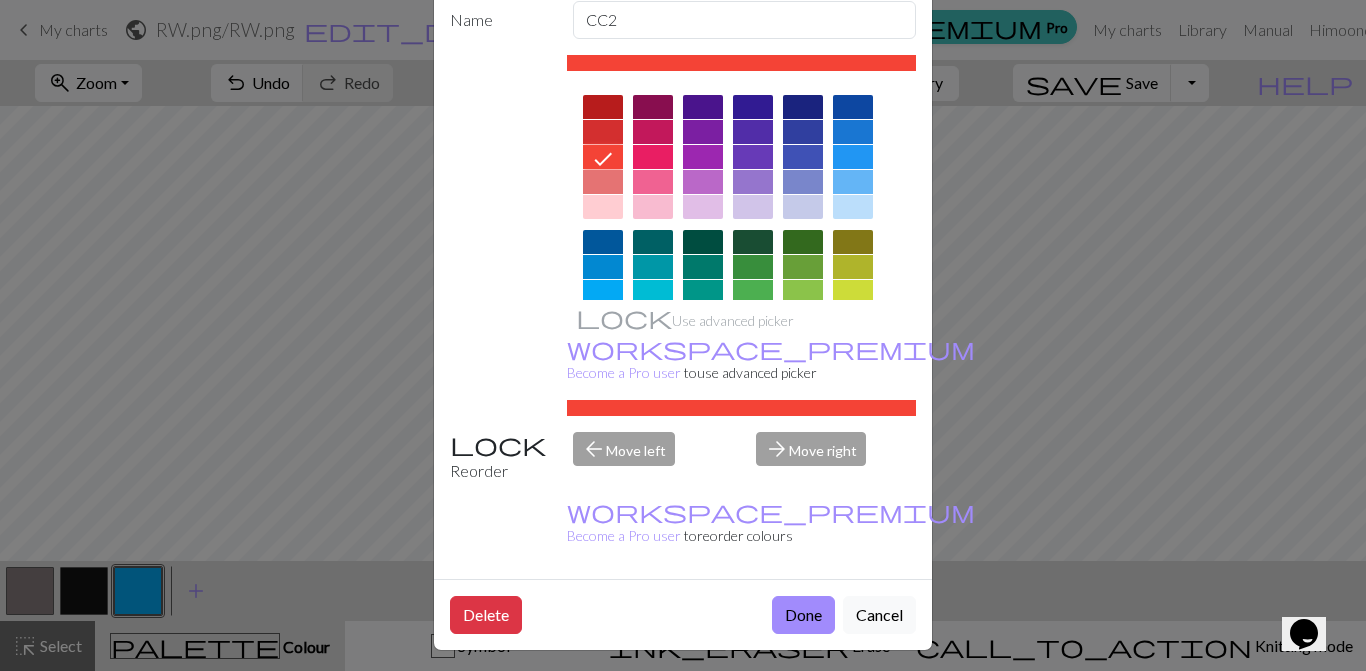 click on "Done" at bounding box center [803, 615] 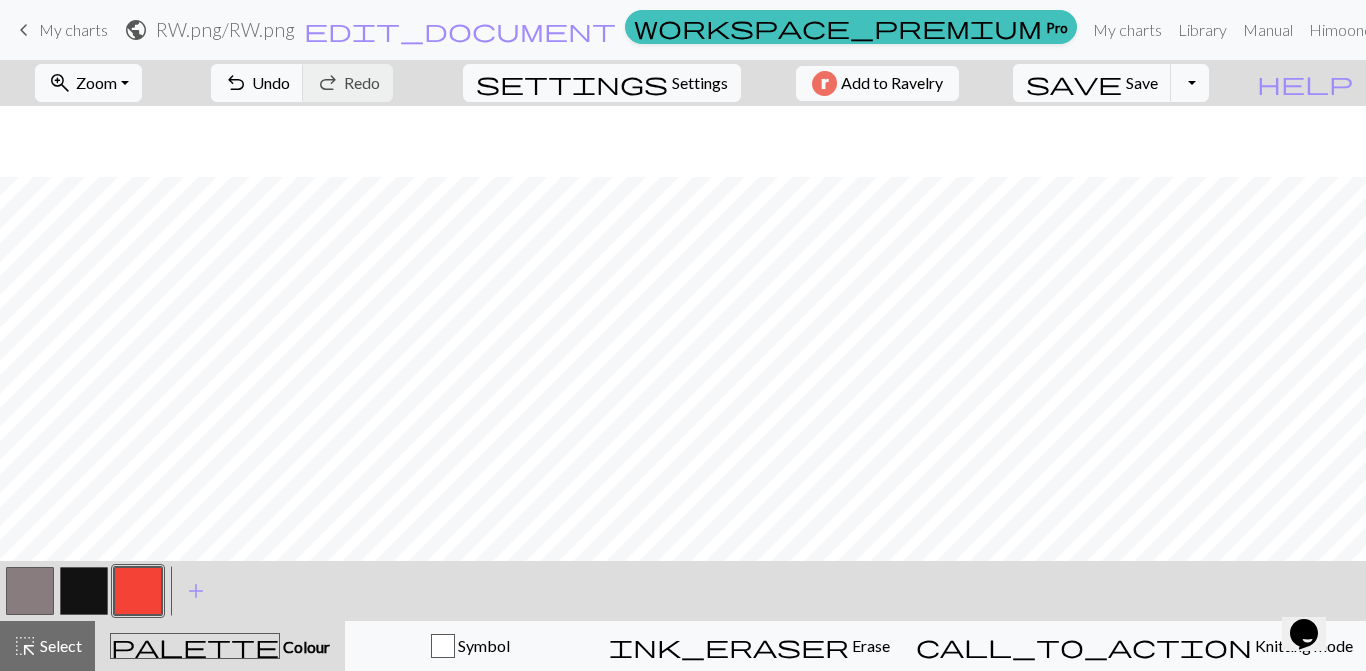scroll, scrollTop: 485, scrollLeft: 0, axis: vertical 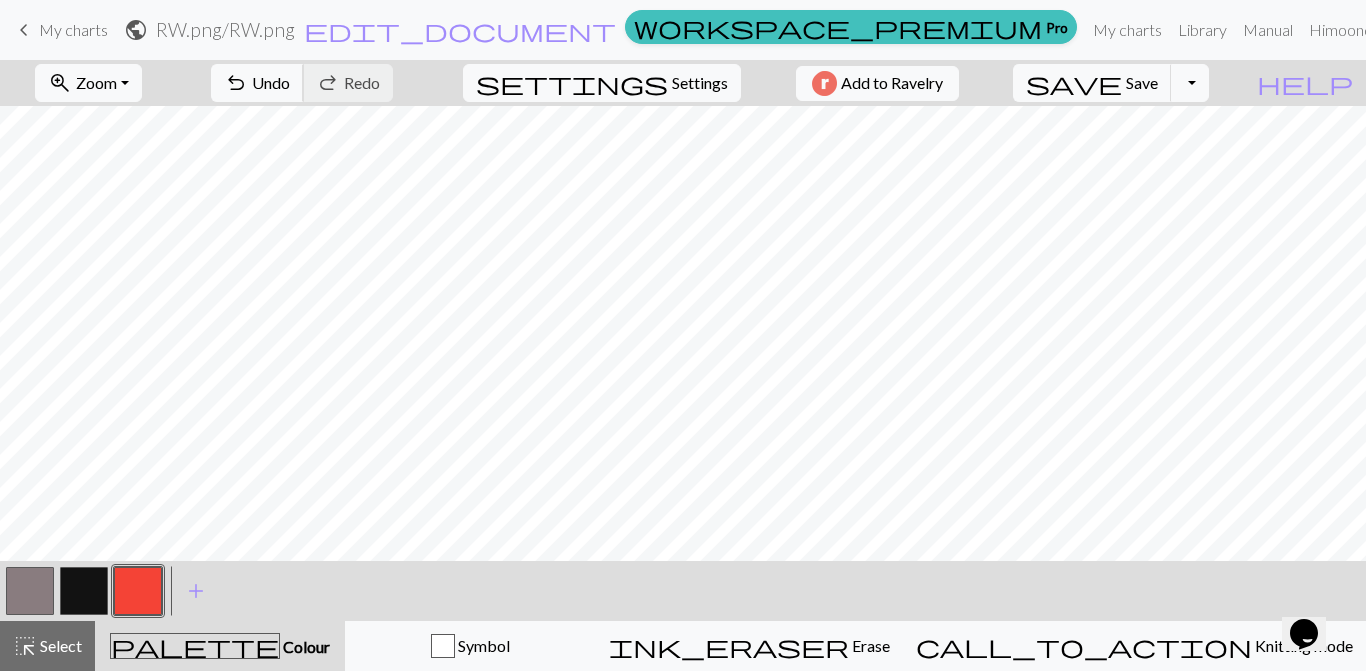 click on "undo" at bounding box center (236, 83) 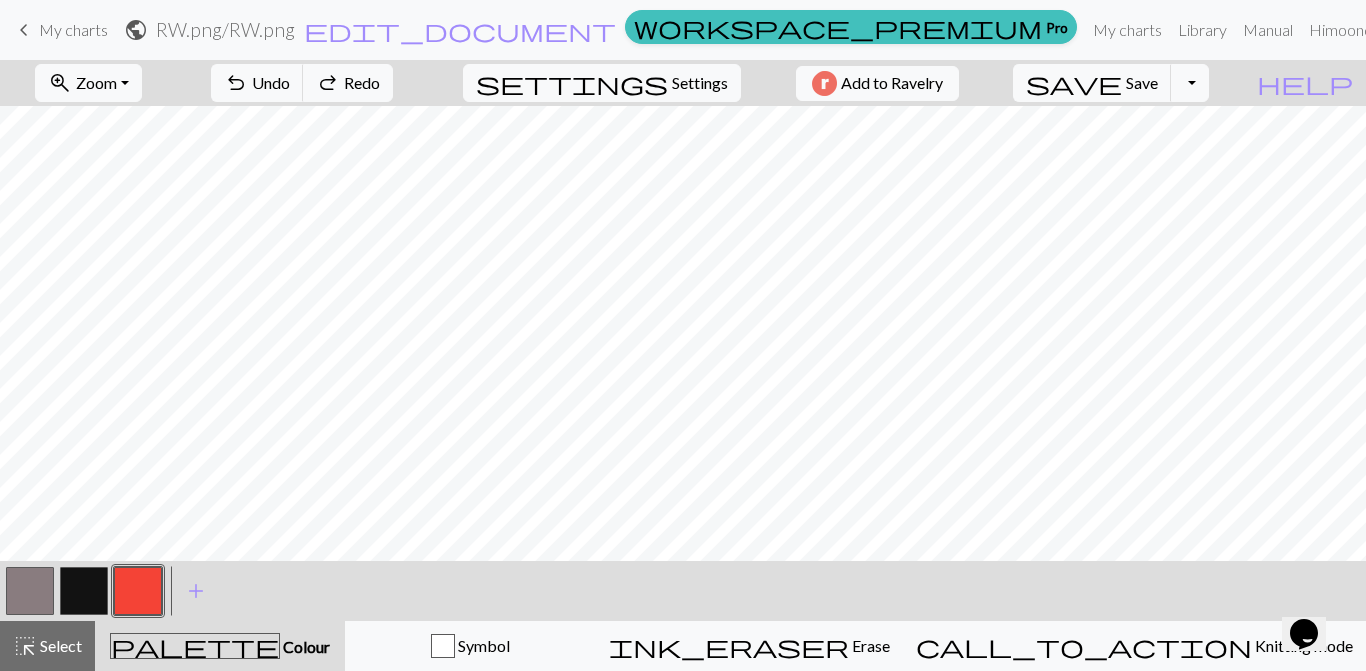 click on "Settings" at bounding box center (700, 83) 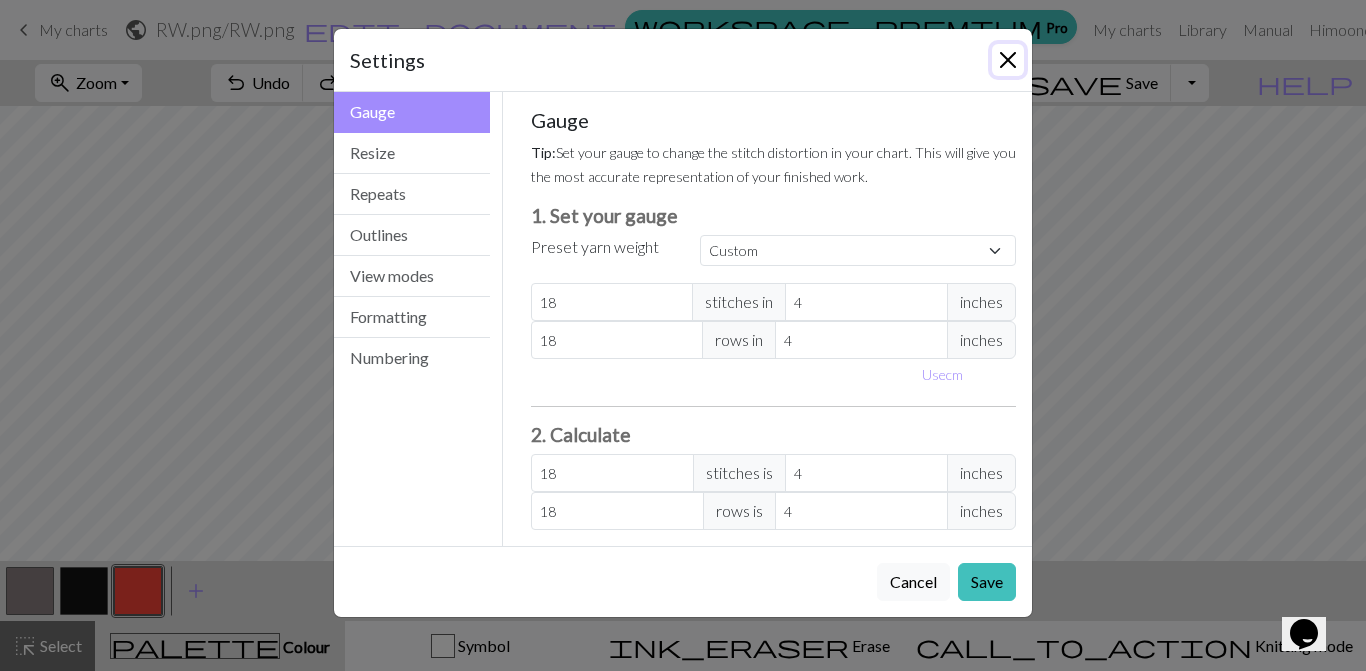 click at bounding box center (1008, 60) 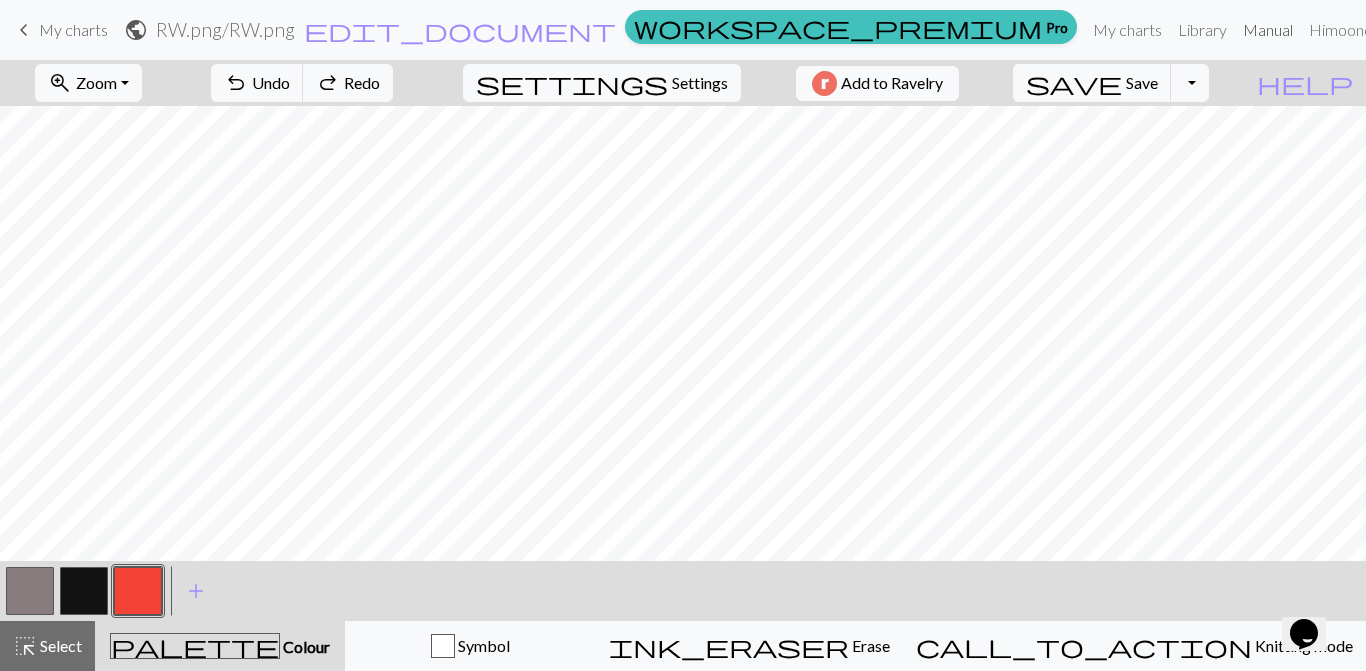 click on "Manual" at bounding box center (1268, 30) 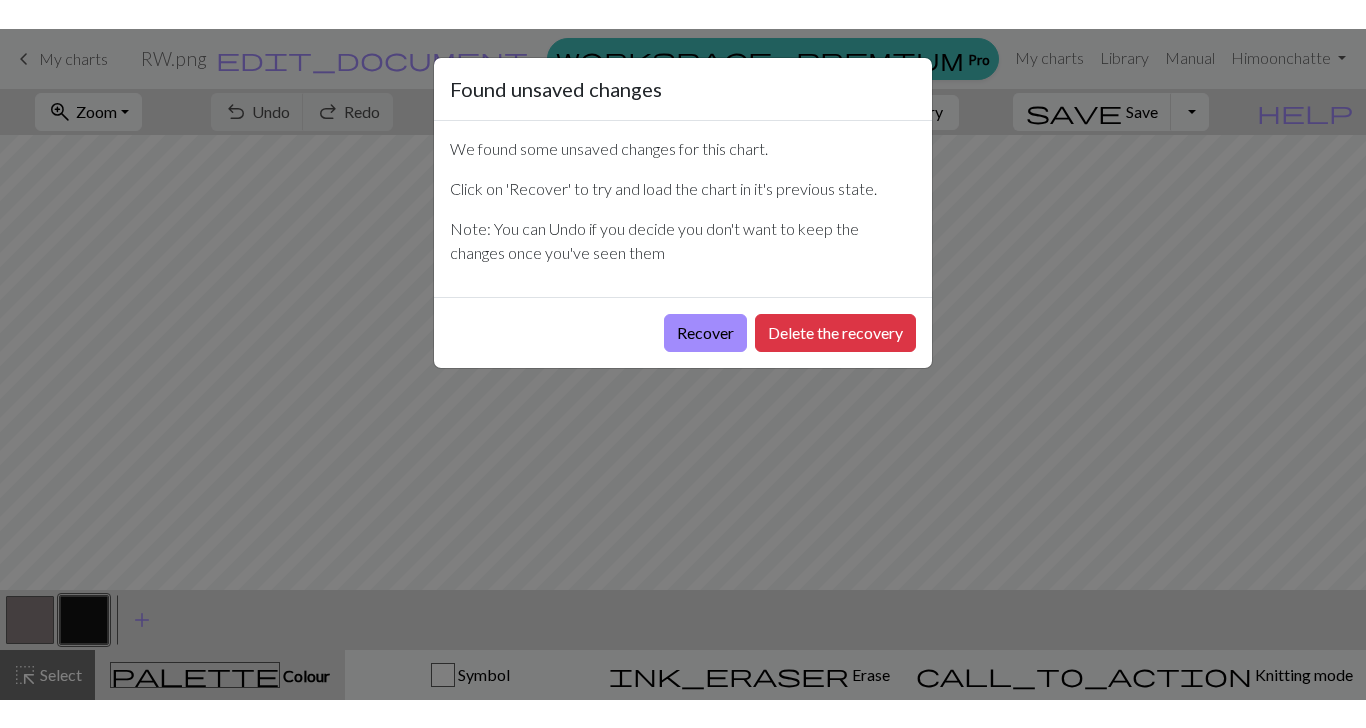 scroll, scrollTop: 0, scrollLeft: 0, axis: both 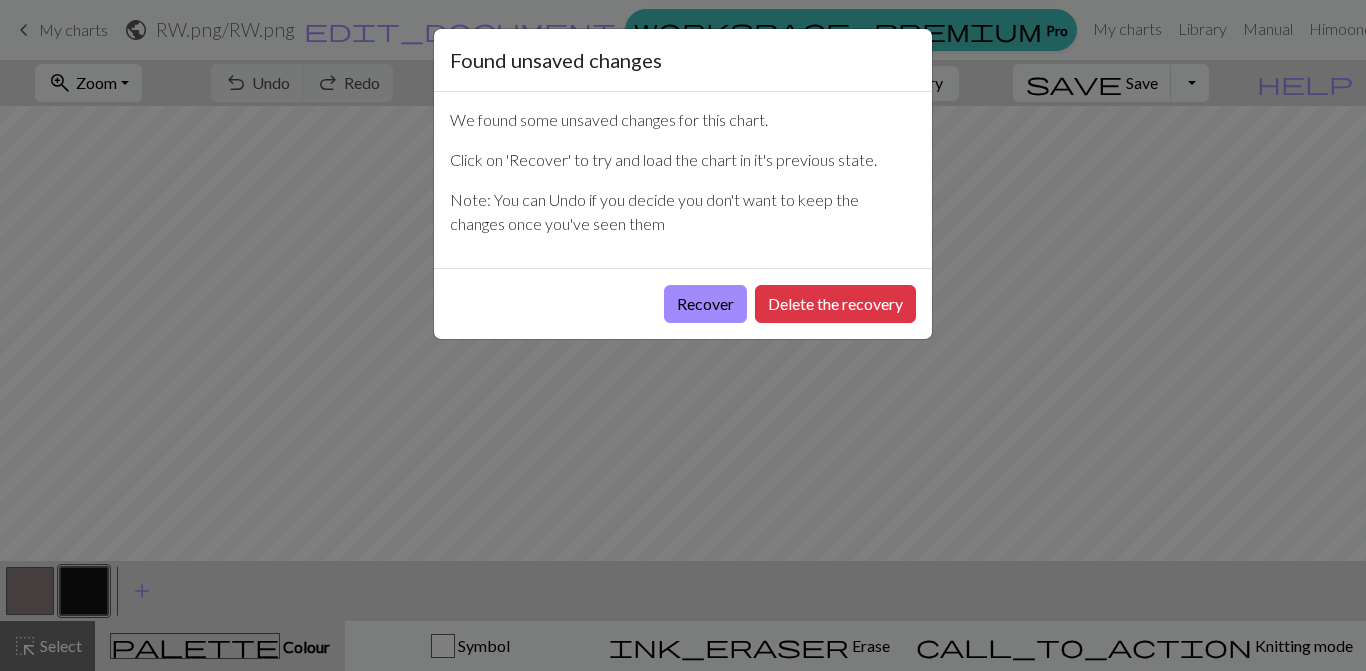 click on "Delete the recovery" at bounding box center [835, 304] 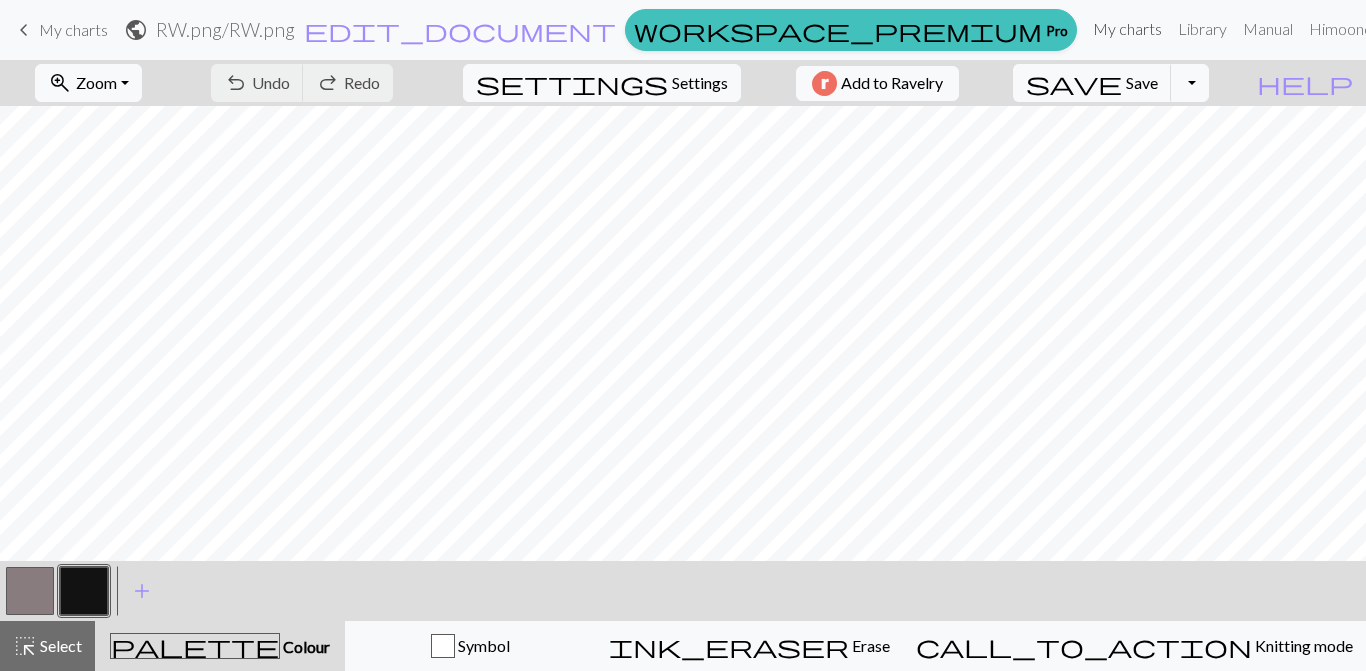 click on "My charts" at bounding box center (1127, 29) 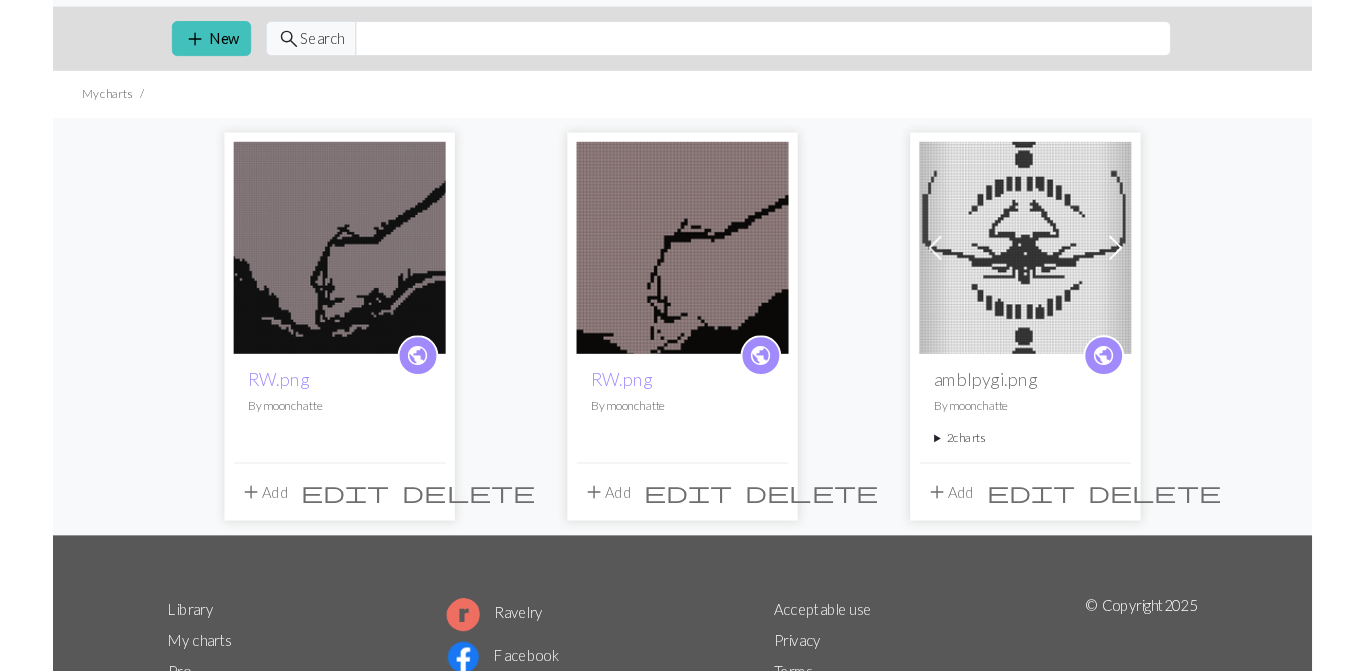 scroll, scrollTop: 0, scrollLeft: 0, axis: both 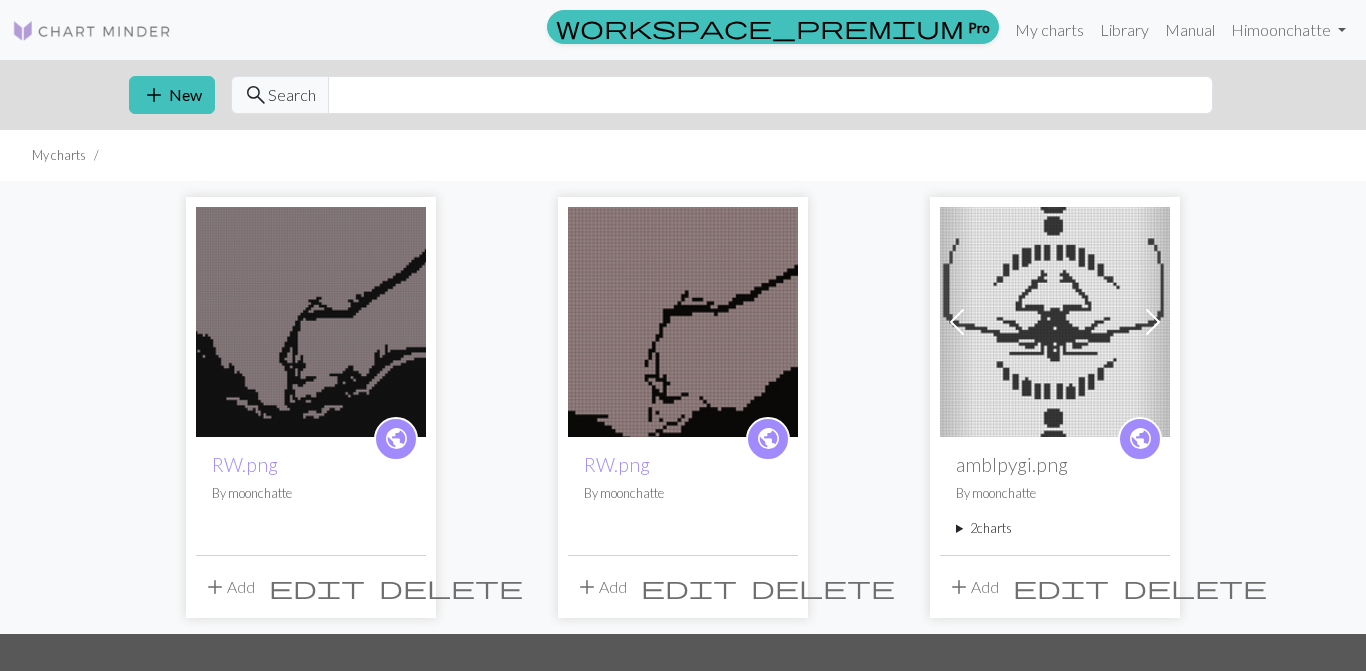 click on "edit" at bounding box center (317, 587) 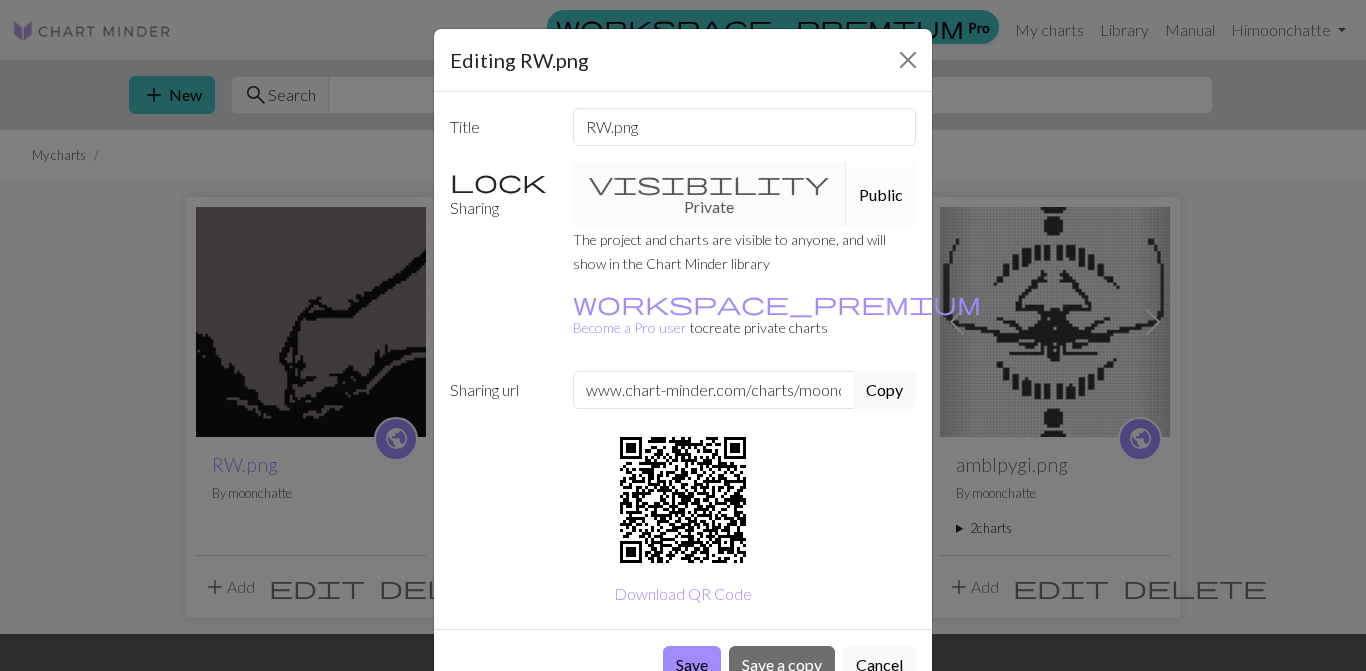 click on "Save" at bounding box center [692, 665] 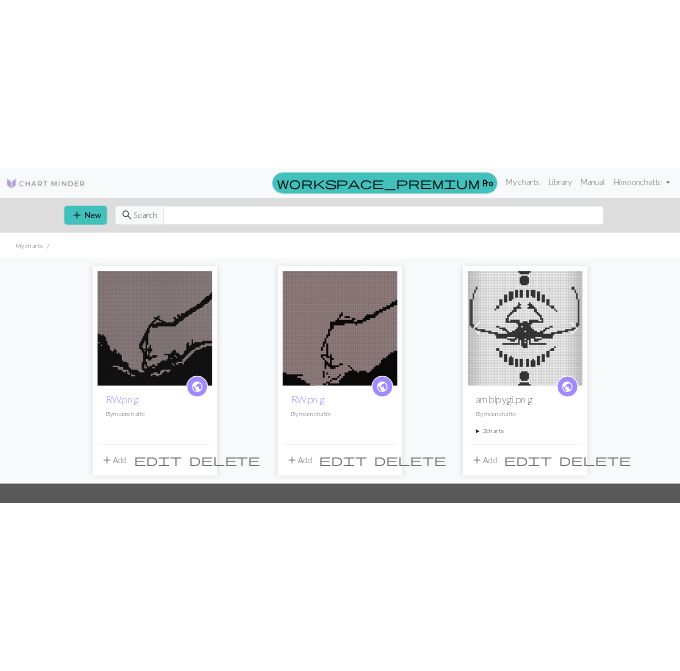 scroll, scrollTop: 0, scrollLeft: 0, axis: both 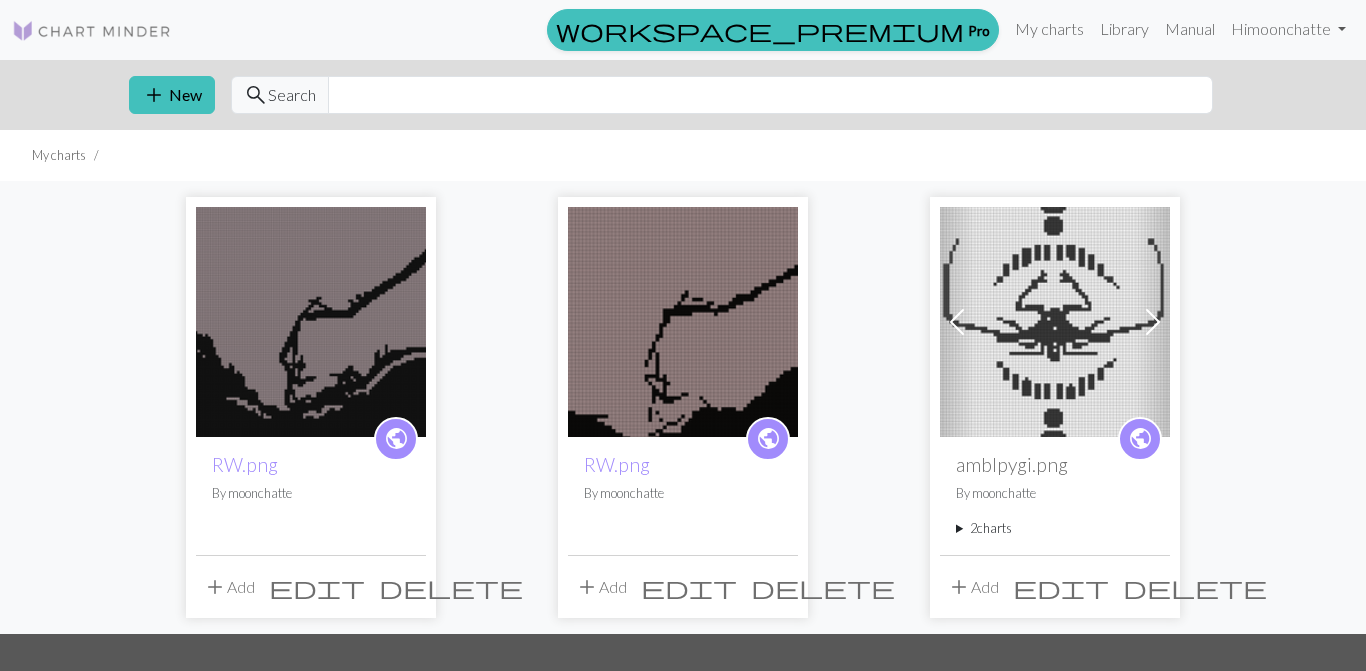 click at bounding box center (311, 322) 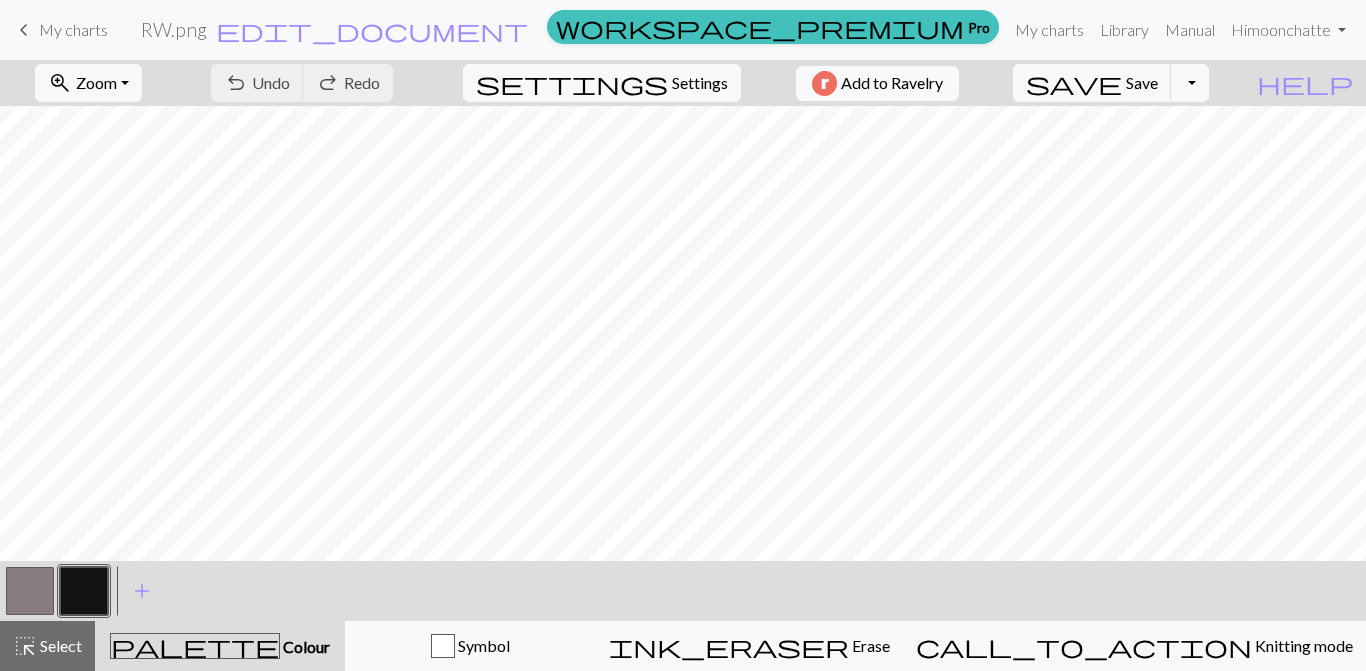 click on "zoom_in" at bounding box center (60, 83) 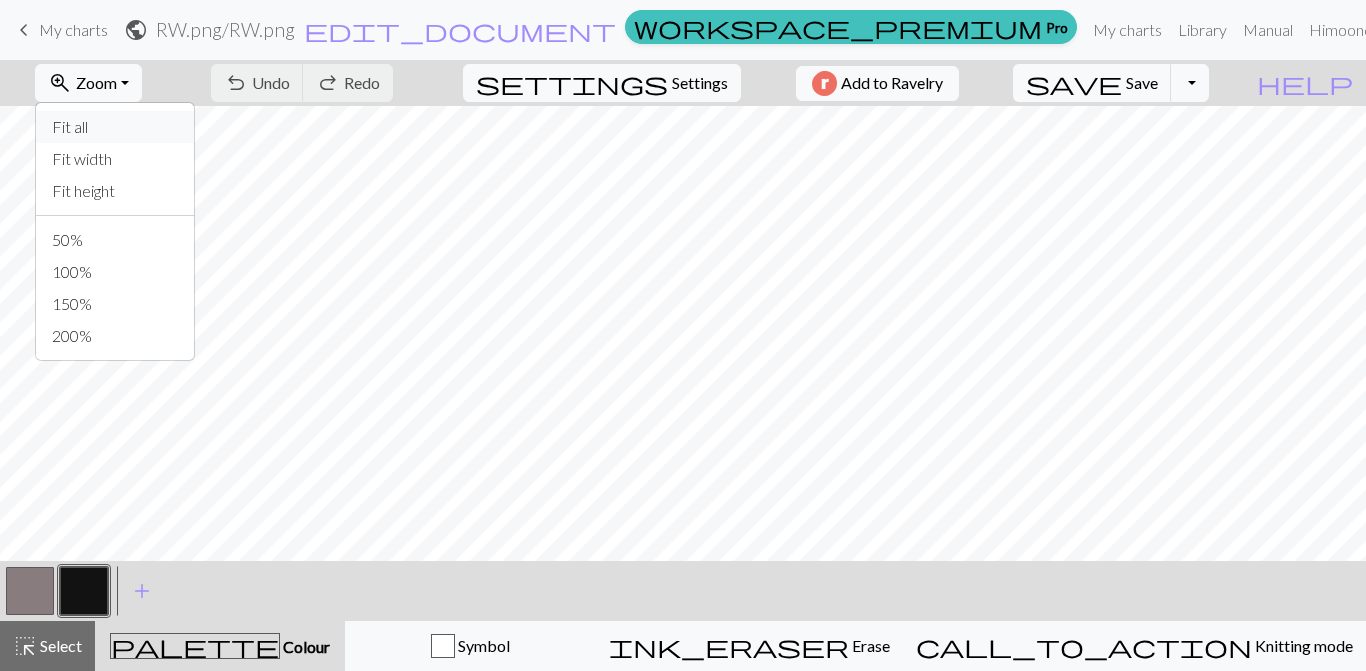 click on "Fit all" at bounding box center (115, 127) 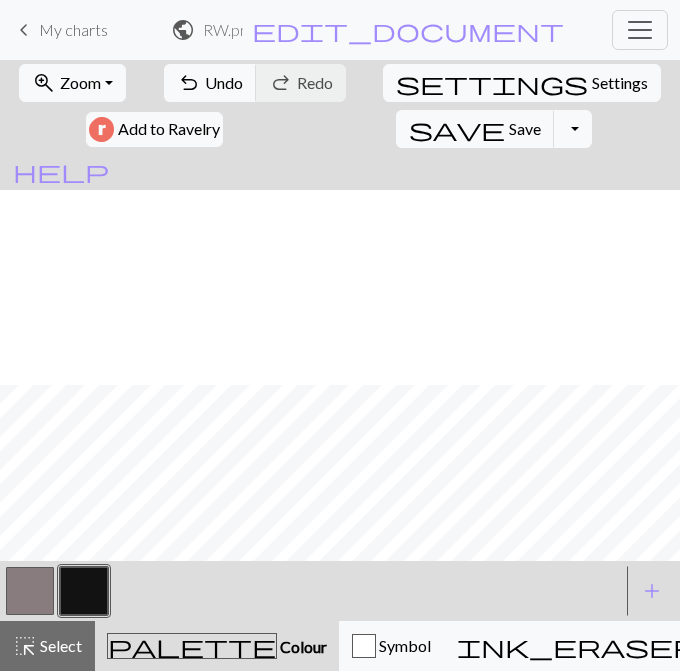 scroll, scrollTop: 523, scrollLeft: 0, axis: vertical 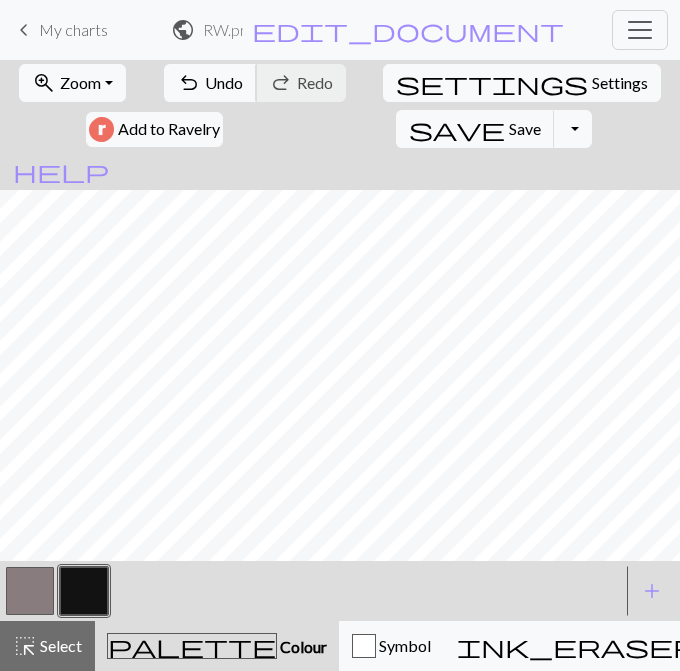 click on "Undo" at bounding box center (224, 82) 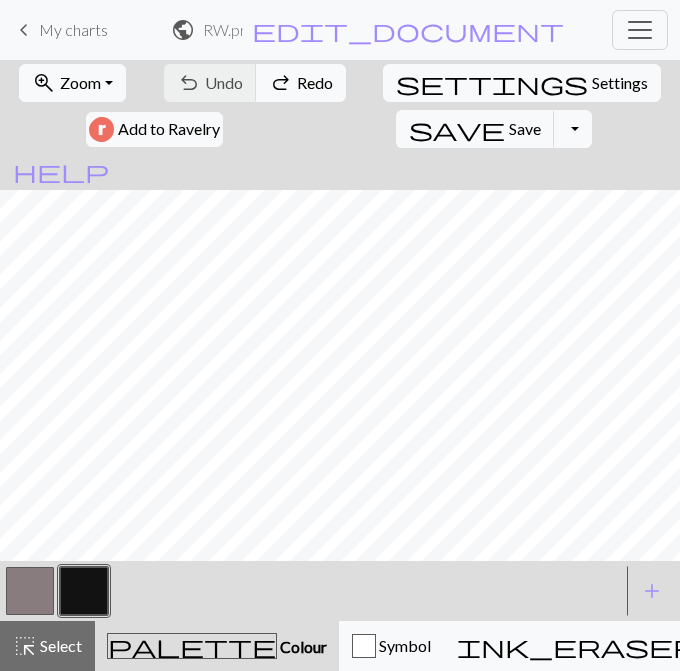 click on "add" at bounding box center (652, 591) 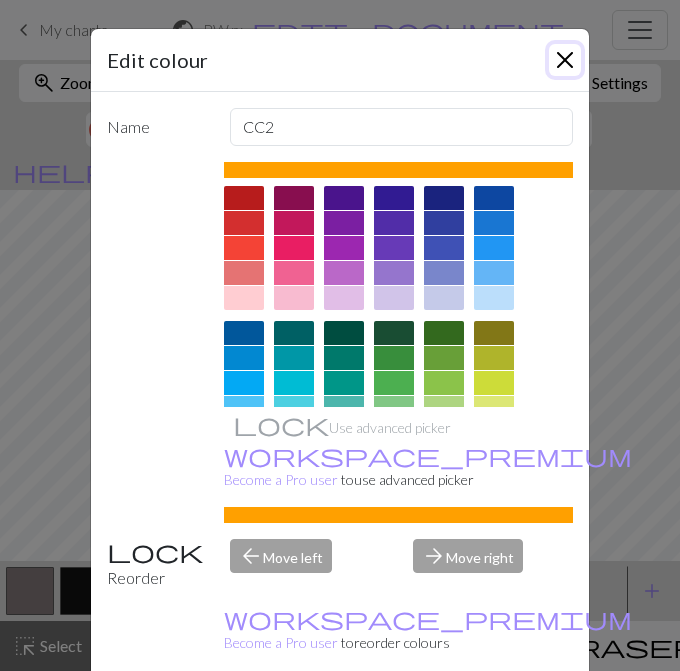 click at bounding box center [565, 60] 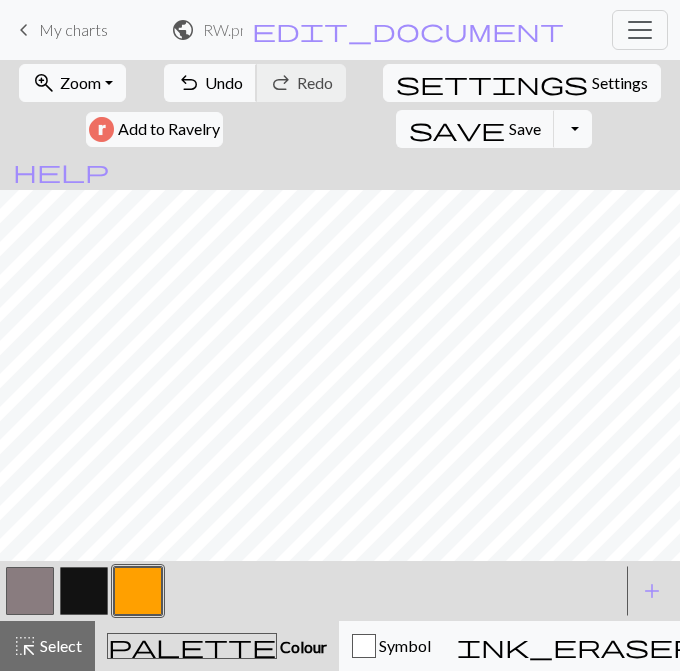 click on "undo Undo Undo" at bounding box center (210, 83) 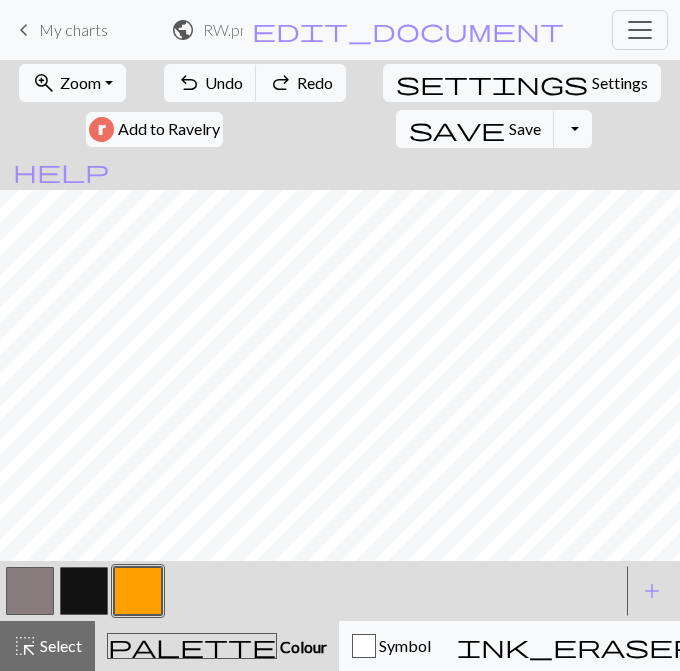 click at bounding box center (138, 591) 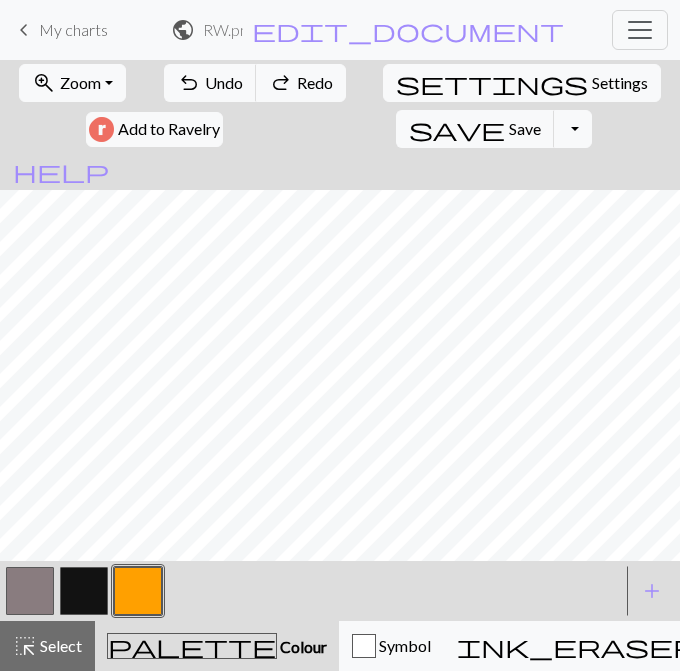 click on "workspace_premium Become a Pro user   to  reorder colours" at bounding box center [340, 580] 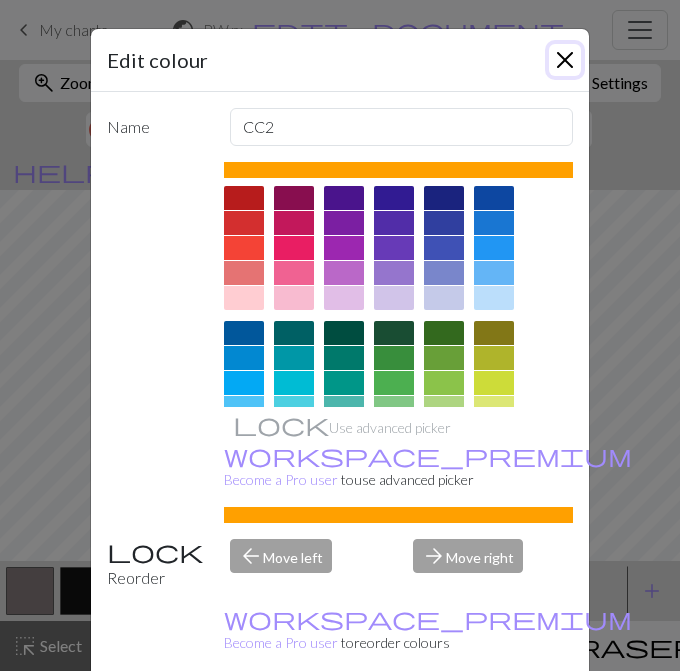 click at bounding box center (565, 60) 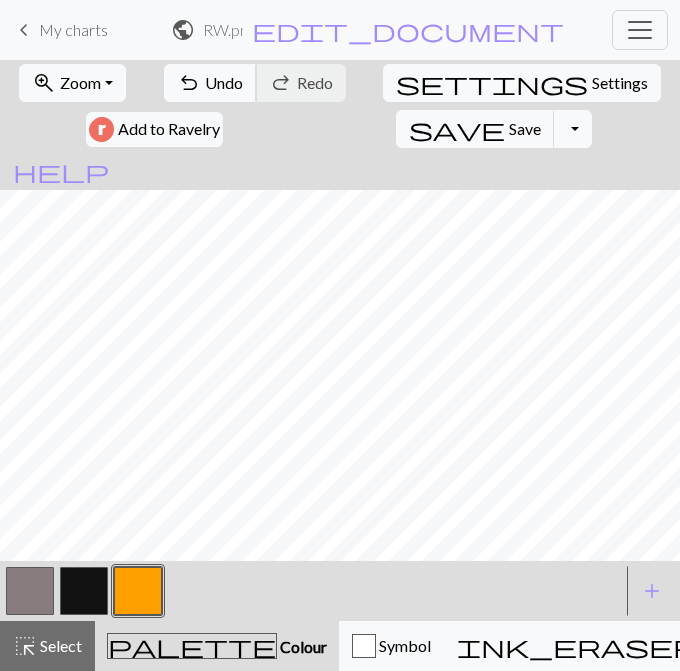 click on "Undo" at bounding box center [224, 82] 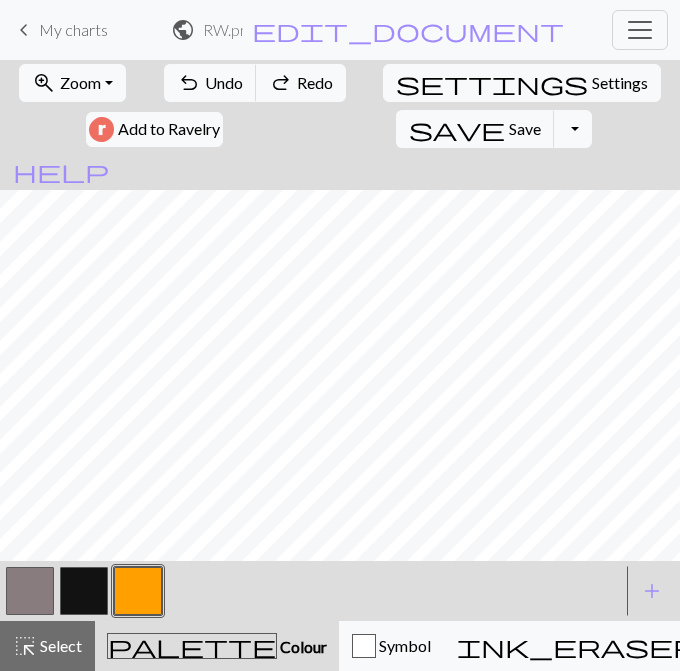 click at bounding box center [138, 591] 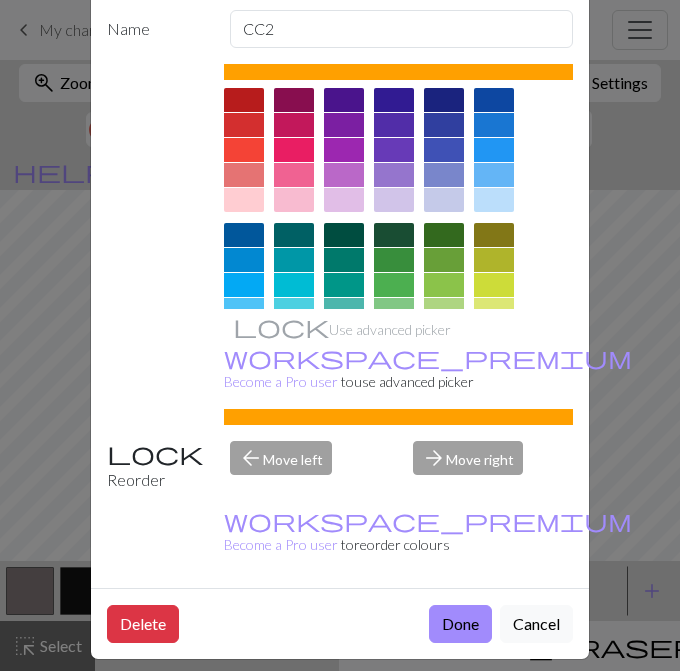 scroll, scrollTop: 107, scrollLeft: 0, axis: vertical 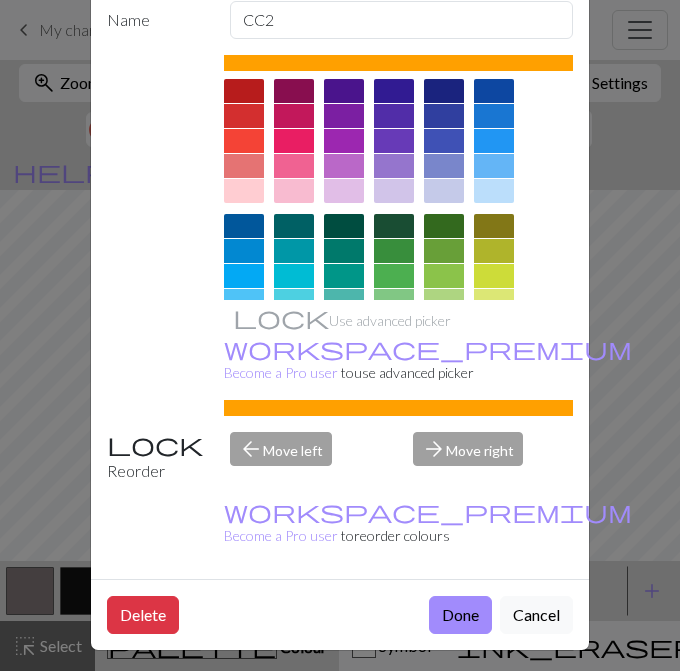 click on "Done" at bounding box center (460, 615) 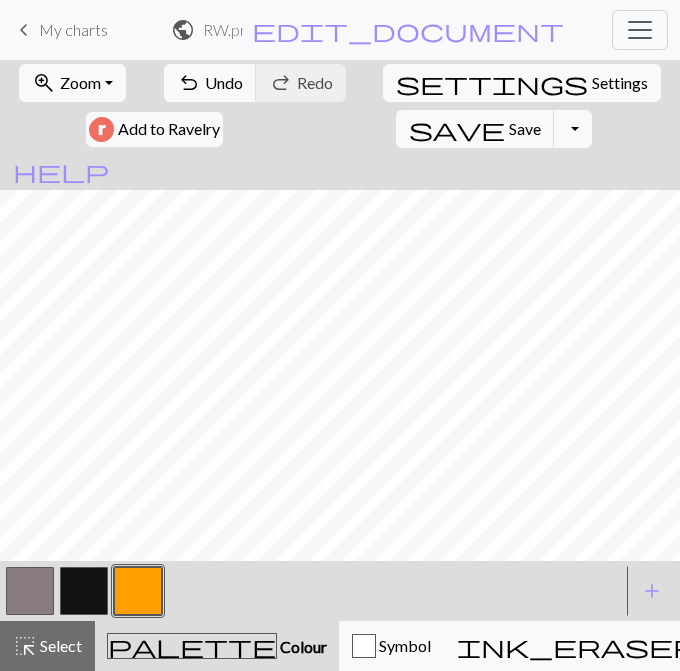 click on "palette   Colour   Colour" at bounding box center (217, 646) 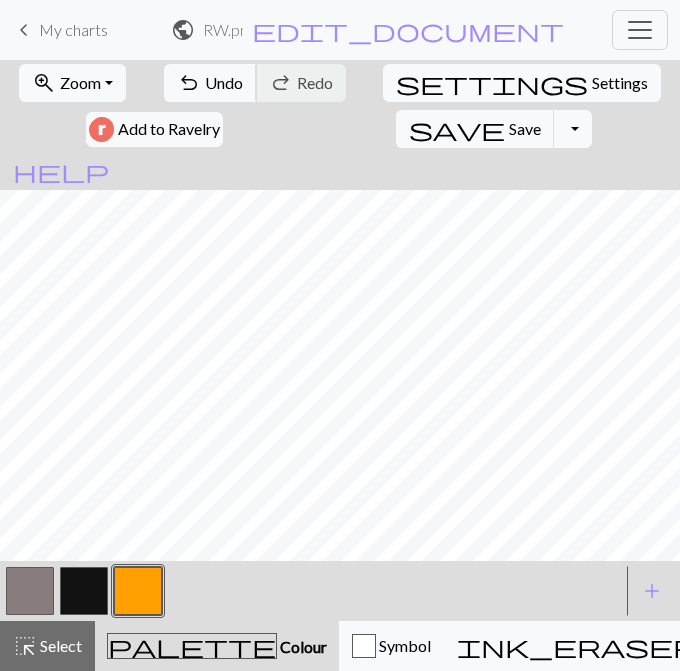 click on "undo" at bounding box center (189, 83) 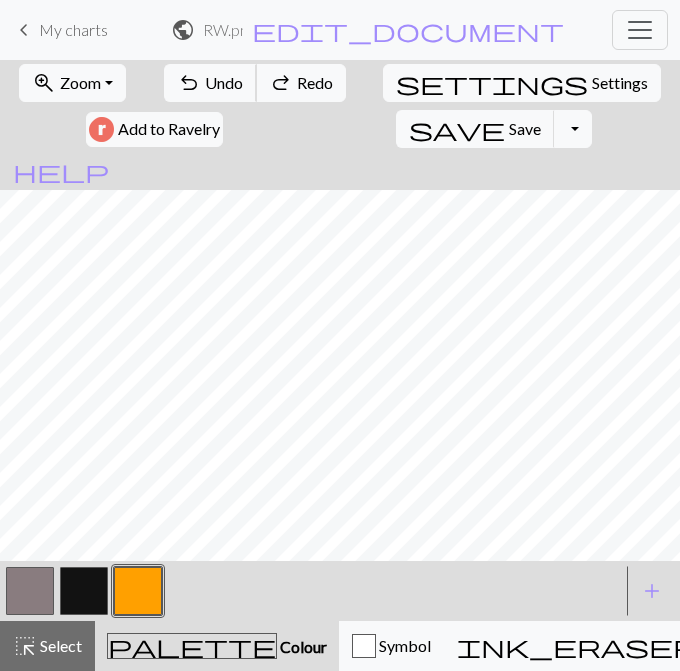 click on "Undo" at bounding box center [224, 82] 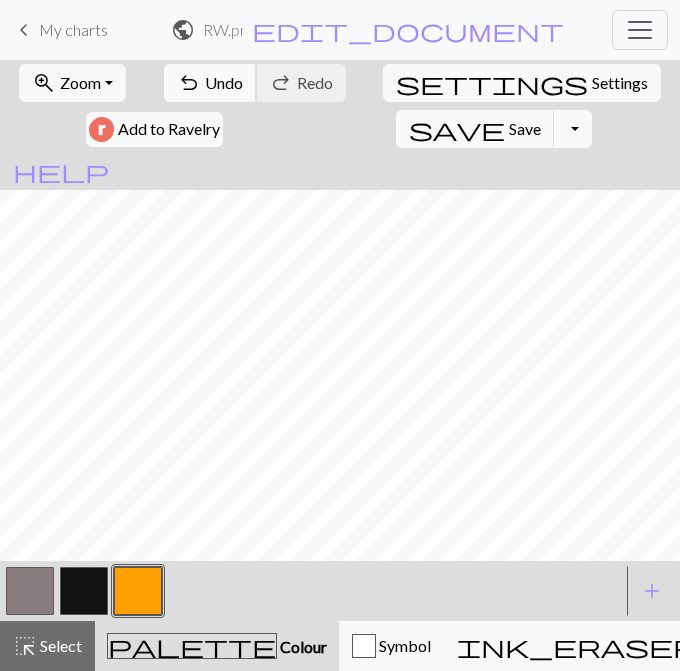 click on "undo Undo Undo" at bounding box center [210, 83] 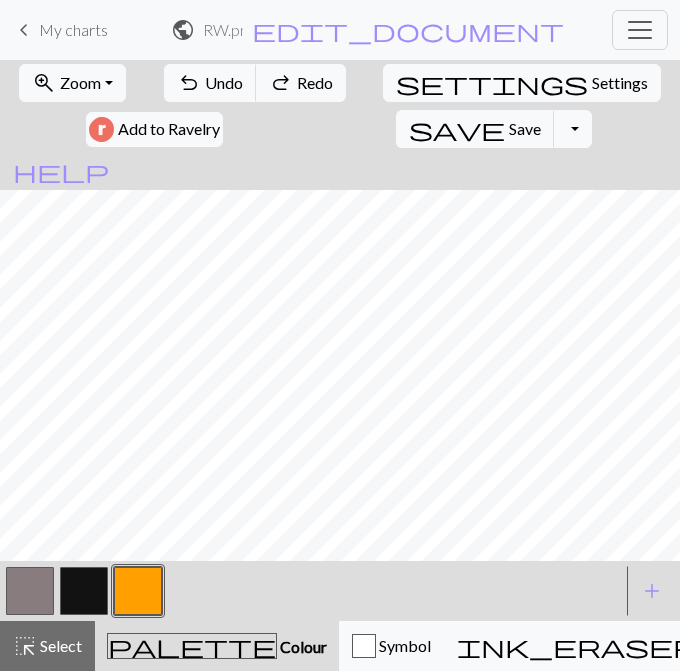 click on "undo Undo Undo redo Redo Redo" at bounding box center (255, 83) 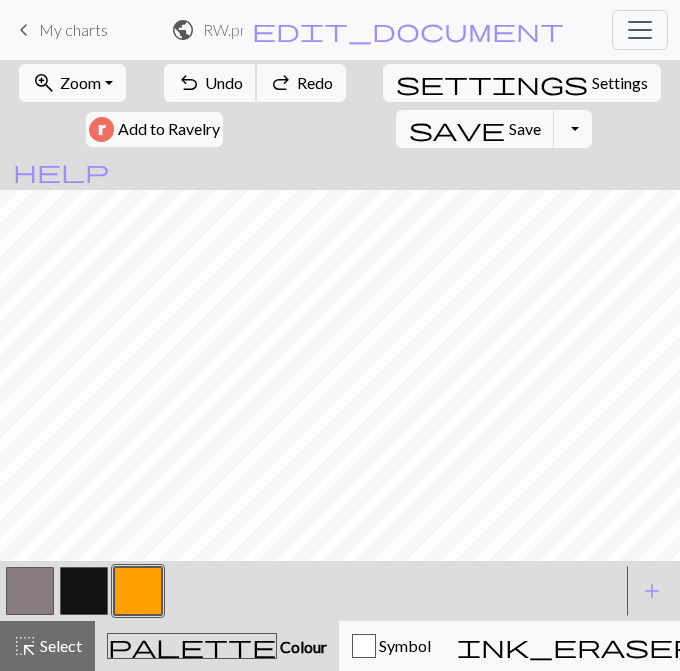 click on "Undo" at bounding box center (224, 82) 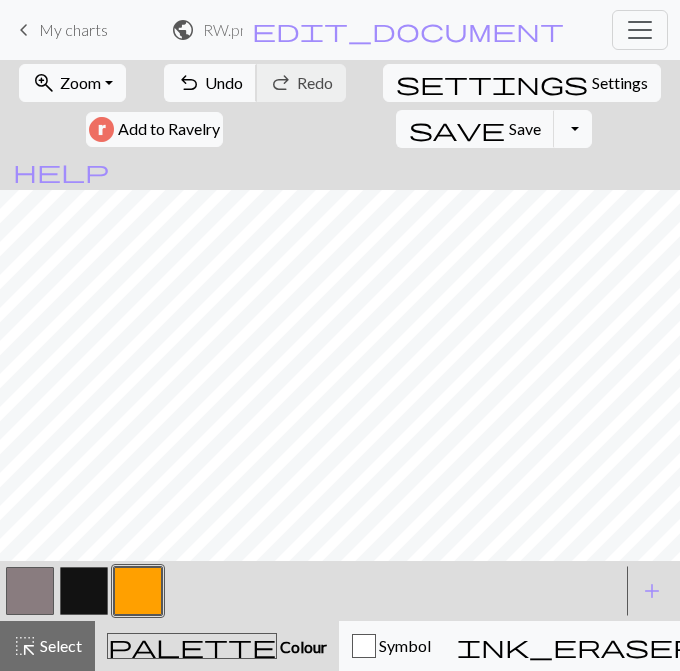 click on "Undo" at bounding box center [224, 82] 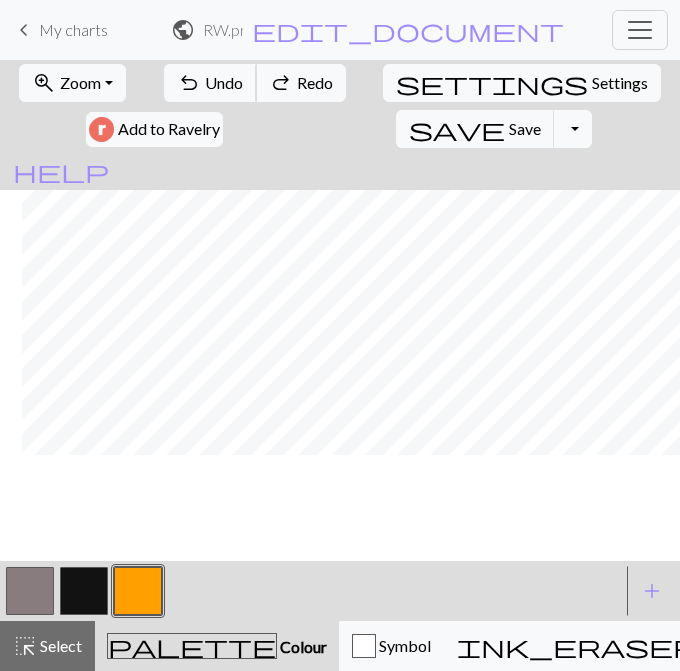 scroll, scrollTop: 371, scrollLeft: 22, axis: both 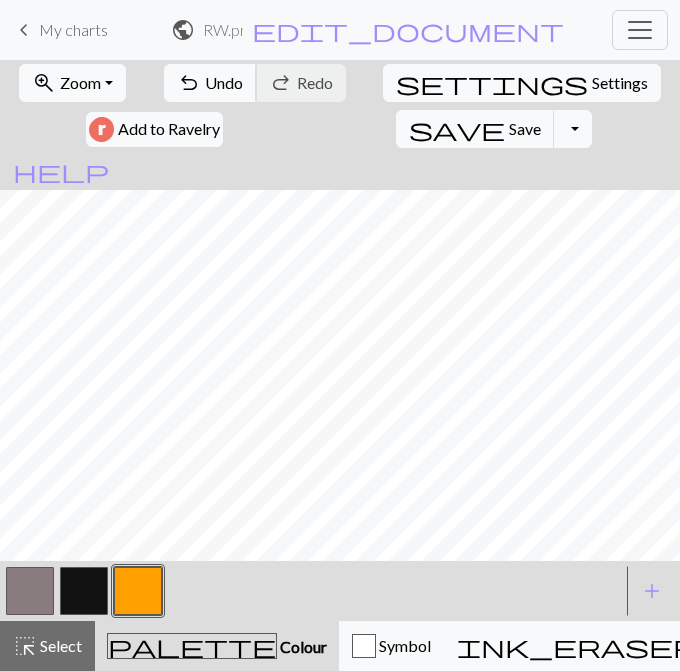 click on "undo Undo Undo" at bounding box center (210, 83) 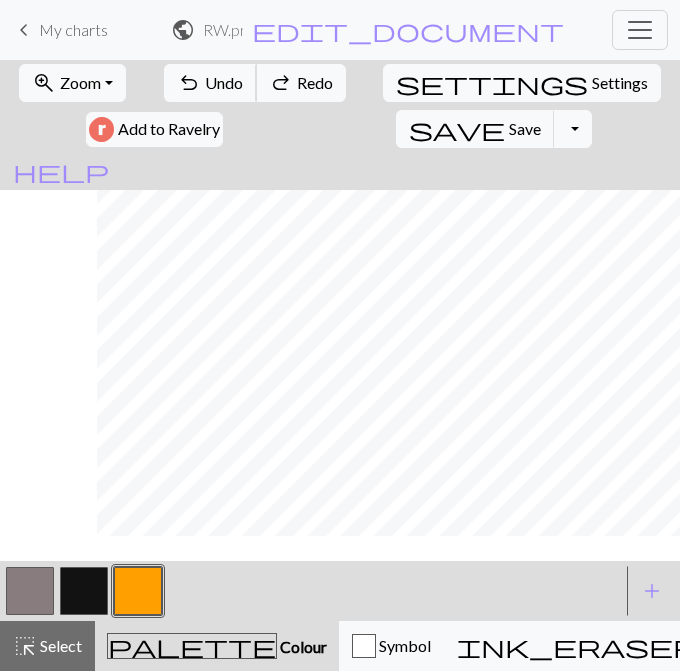 scroll, scrollTop: 673, scrollLeft: 289, axis: both 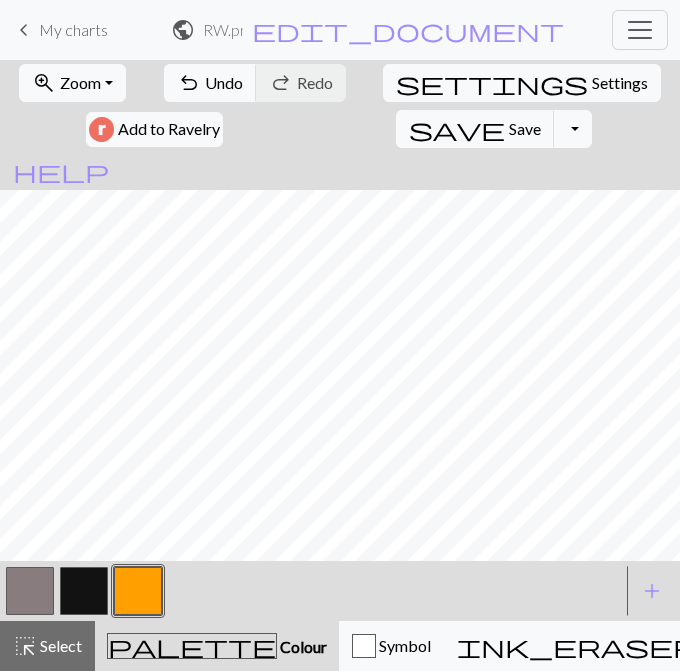 click on "add" at bounding box center [652, 591] 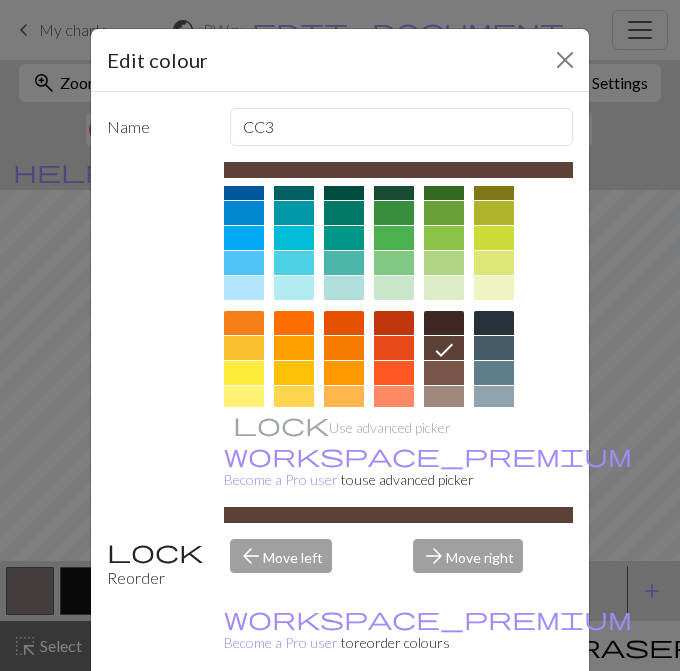 scroll, scrollTop: 268, scrollLeft: 0, axis: vertical 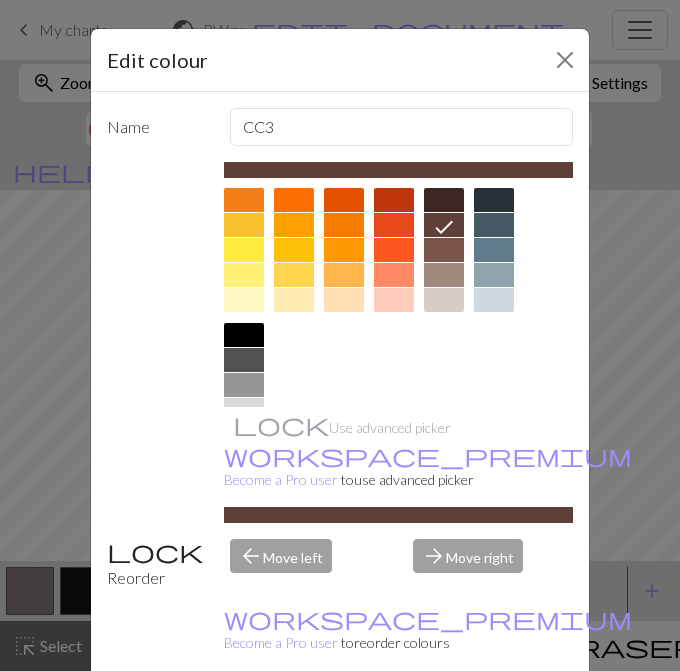 click at bounding box center [244, 435] 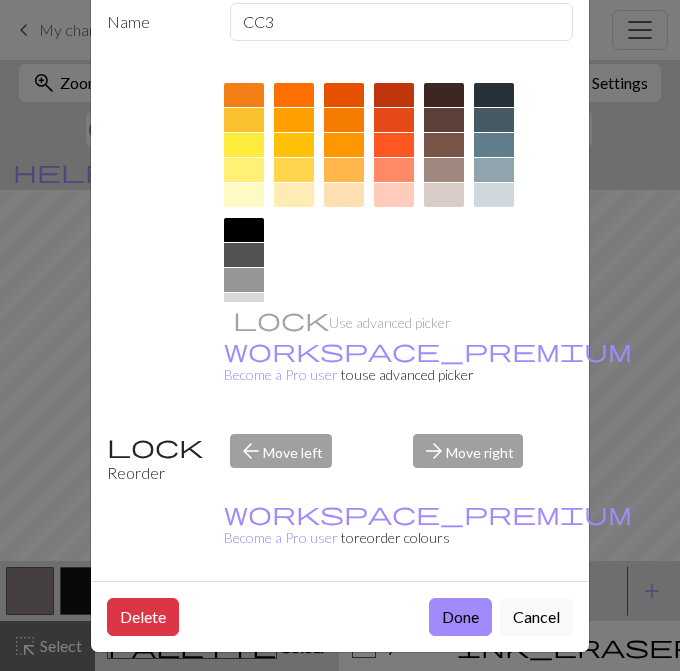 scroll, scrollTop: 107, scrollLeft: 0, axis: vertical 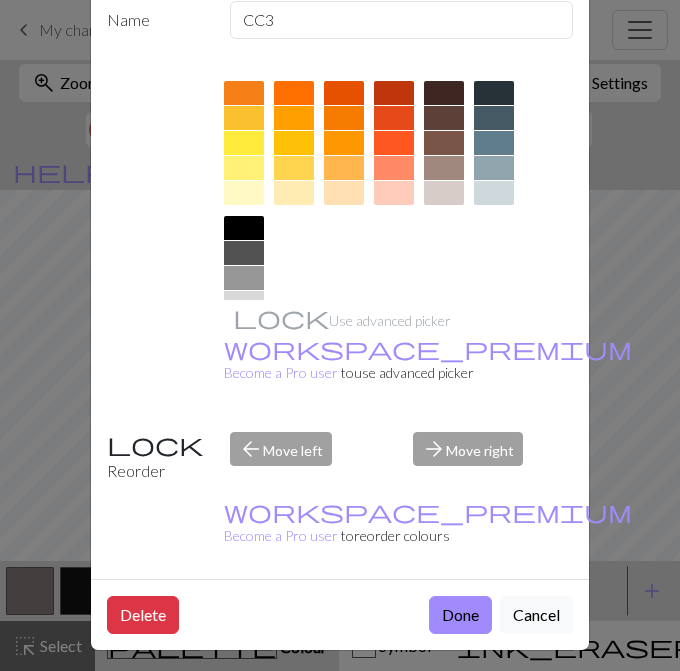 click on "Done" at bounding box center [460, 615] 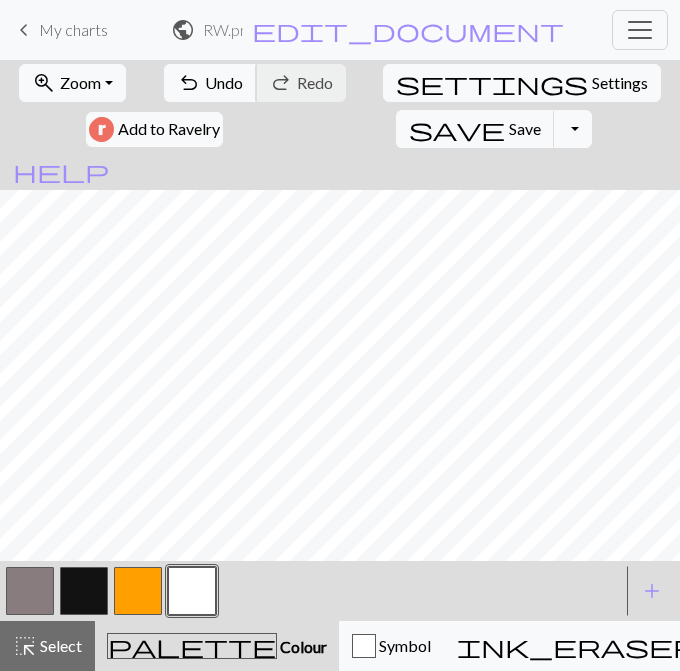 click on "Undo" at bounding box center [224, 82] 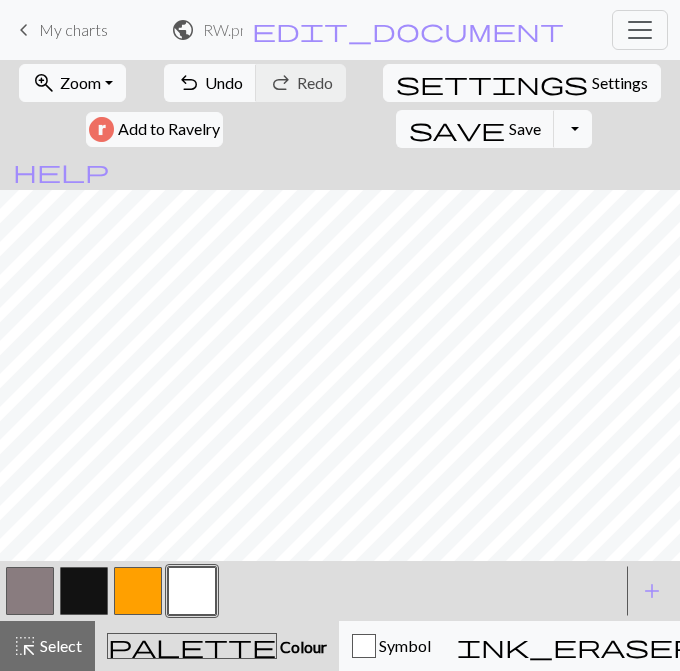 click at bounding box center (138, 591) 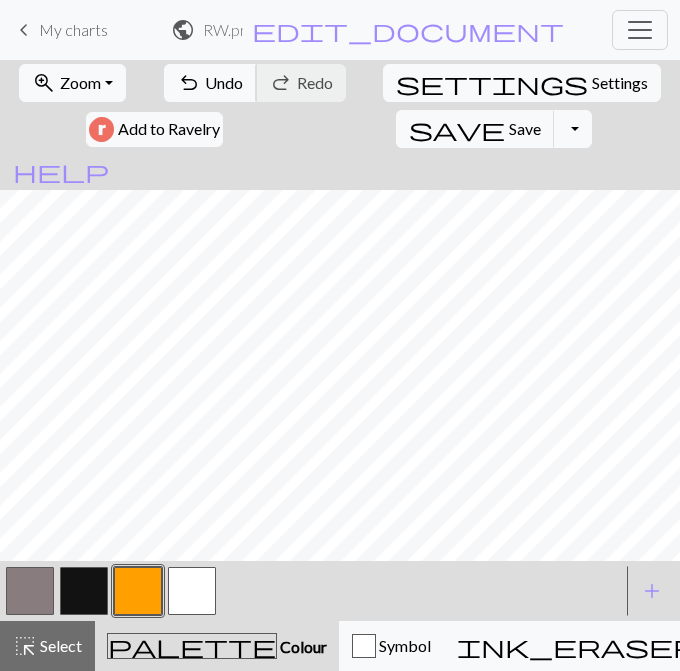 click on "Undo" at bounding box center [224, 82] 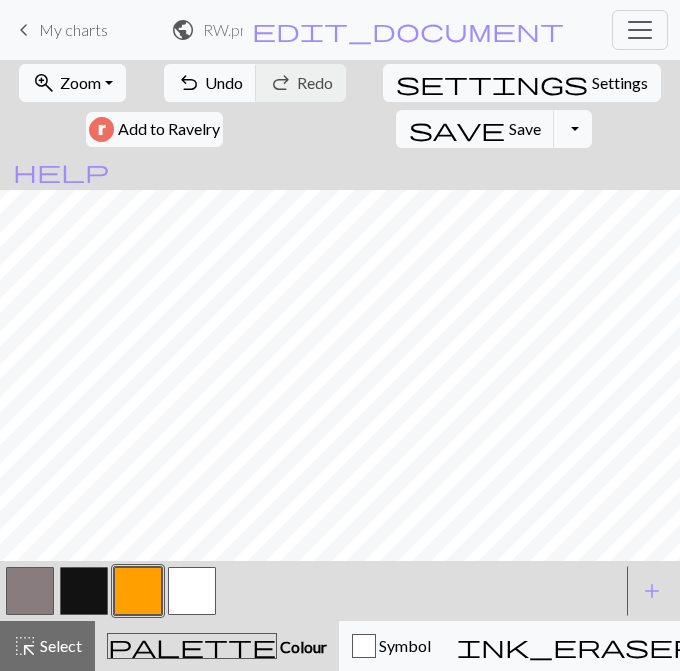scroll, scrollTop: 588, scrollLeft: 278, axis: both 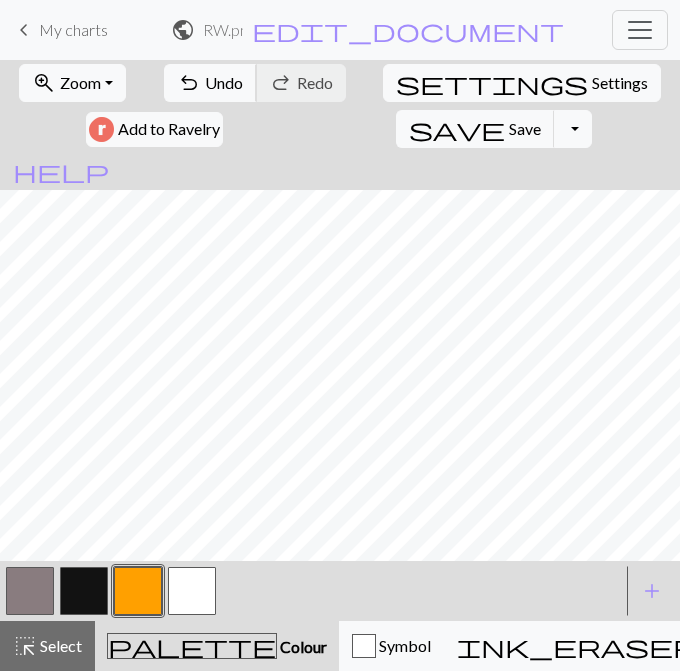 click on "Undo" at bounding box center [224, 82] 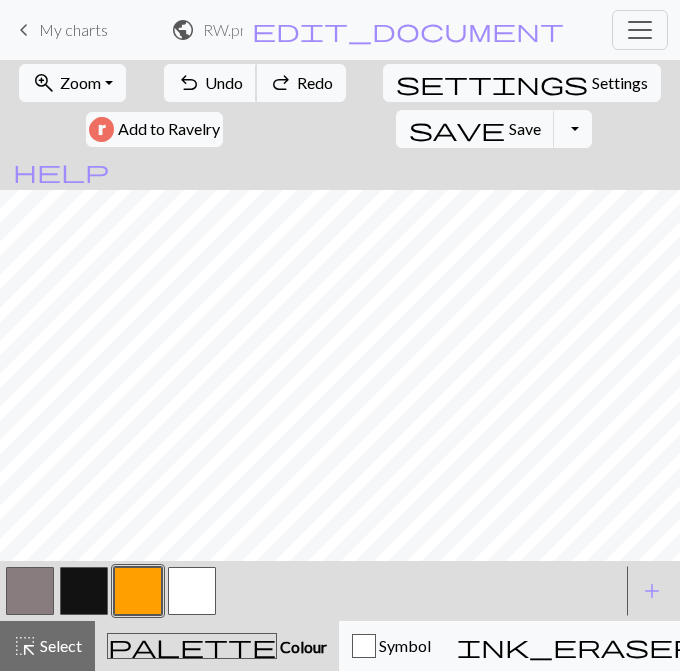 click on "Undo" at bounding box center (224, 82) 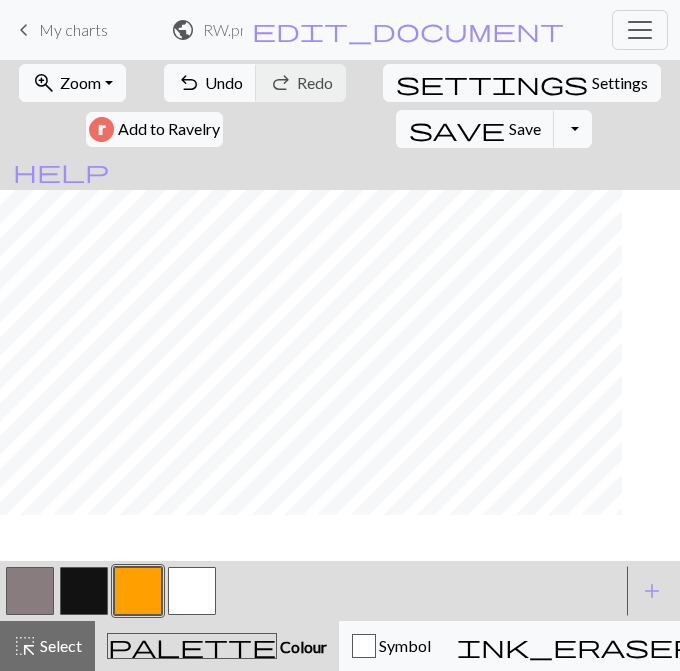 scroll, scrollTop: 350, scrollLeft: 255, axis: both 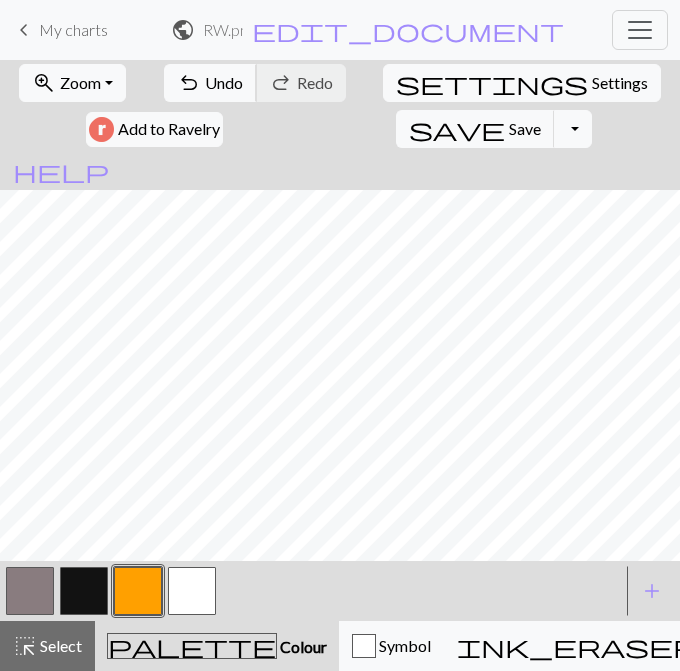click on "undo Undo Undo" at bounding box center [210, 83] 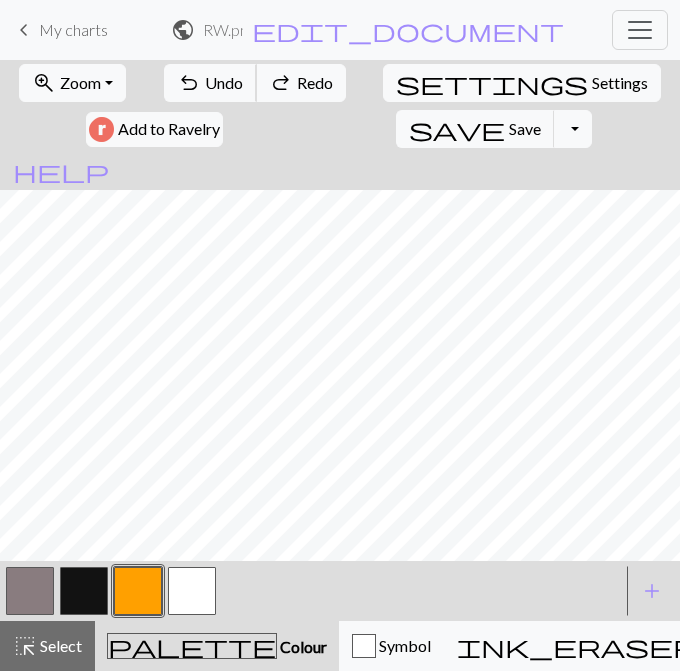 click on "undo Undo Undo" at bounding box center [210, 83] 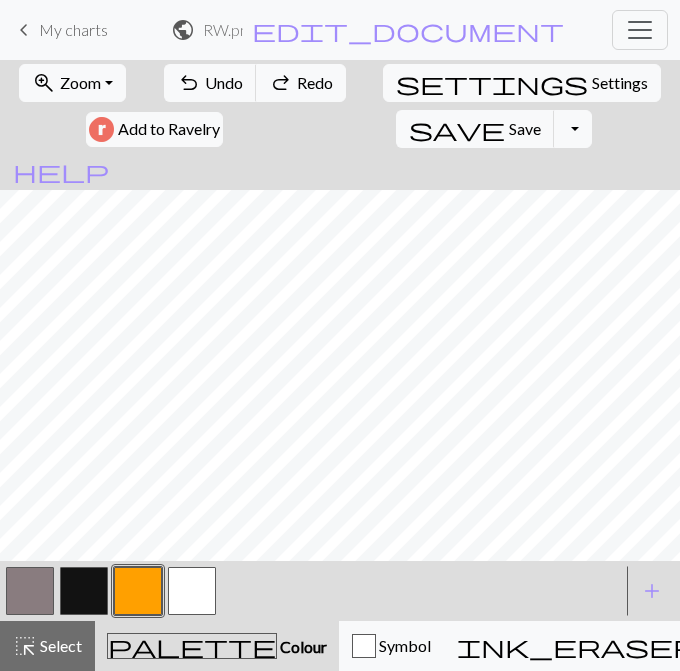 click on "redo" at bounding box center (281, 83) 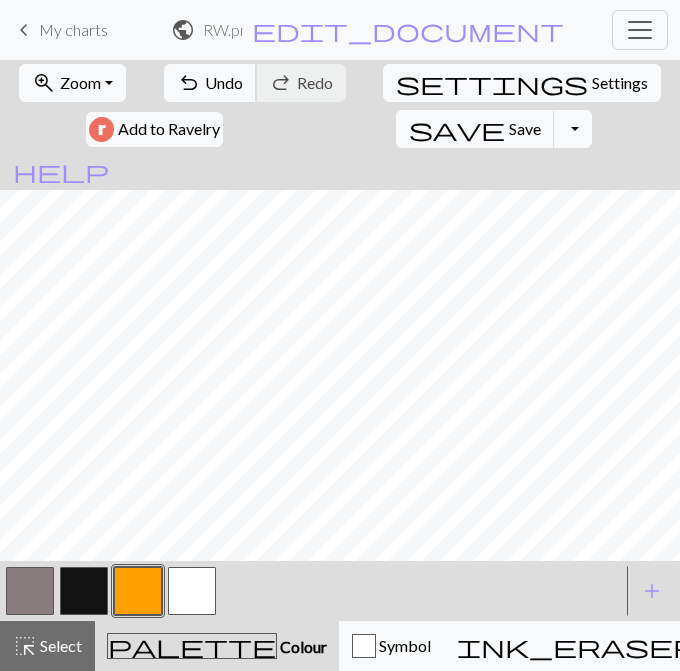 click on "Undo" at bounding box center (224, 82) 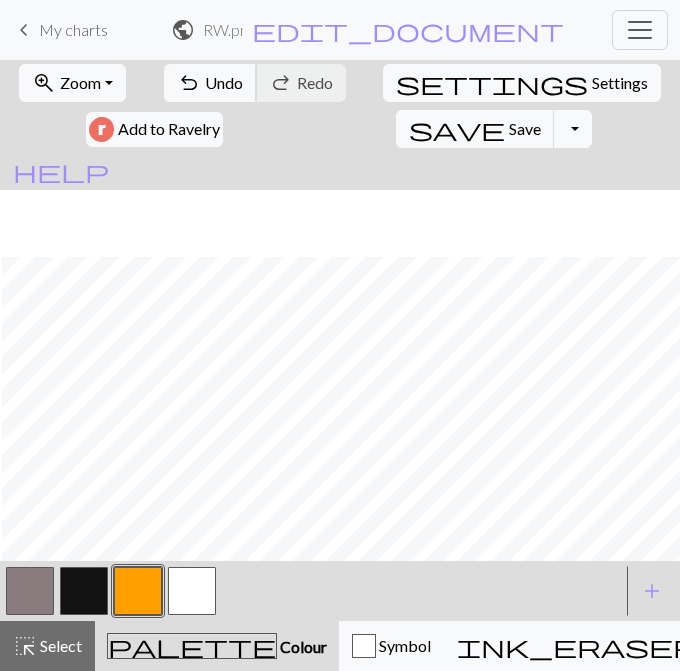 scroll, scrollTop: 417, scrollLeft: 257, axis: both 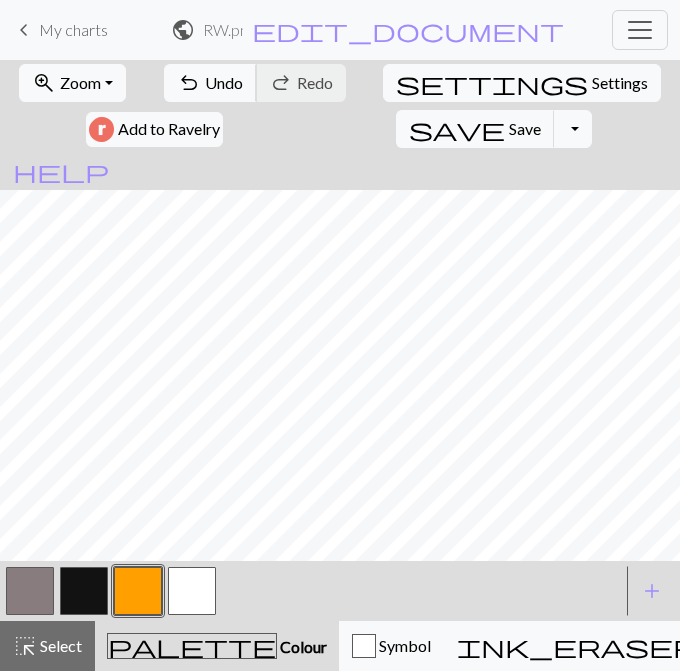 click on "undo Undo Undo" at bounding box center (210, 83) 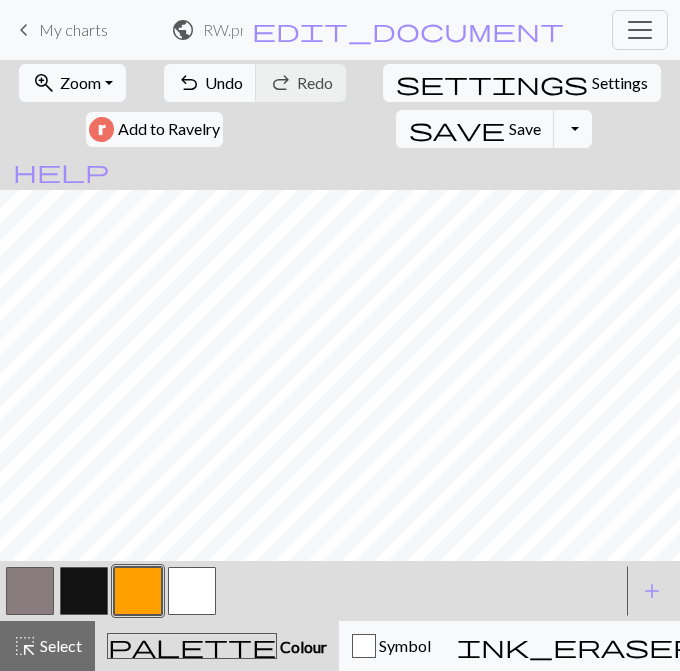 click on "zoom_in Zoom Zoom" at bounding box center [72, 83] 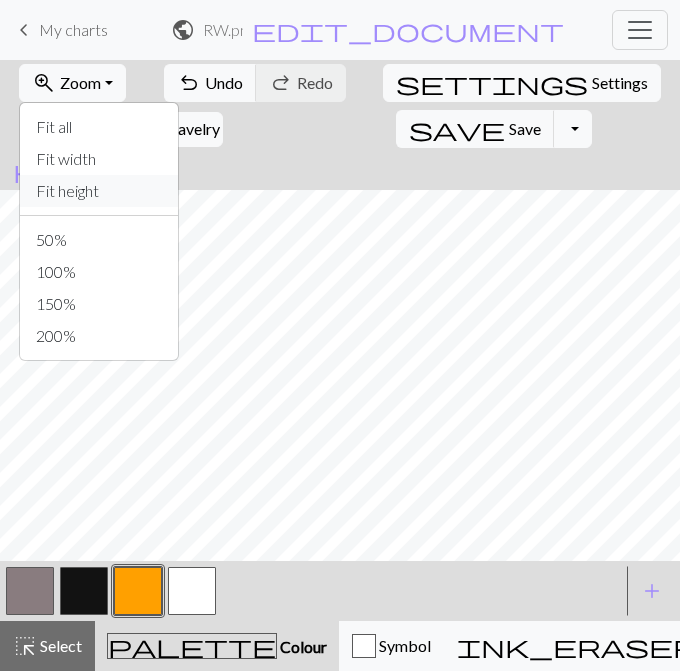 click on "Fit height" at bounding box center [99, 191] 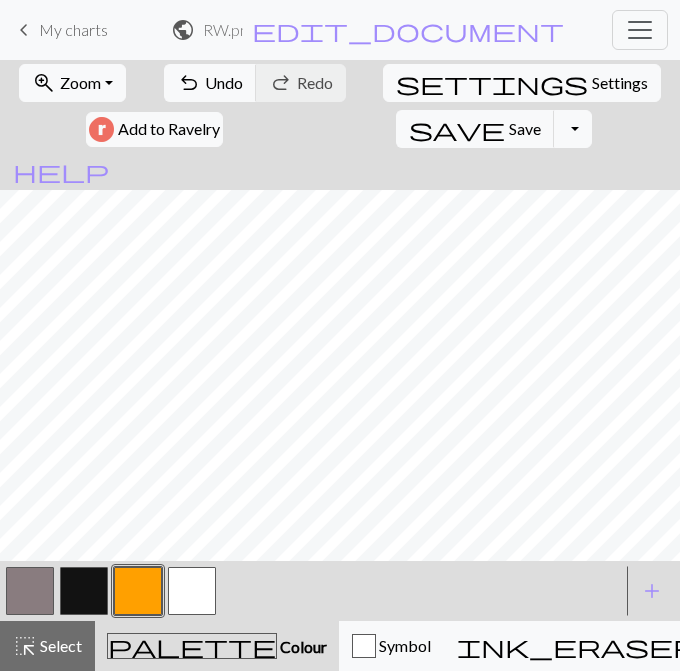 click on "zoom_in Zoom Zoom" at bounding box center (72, 83) 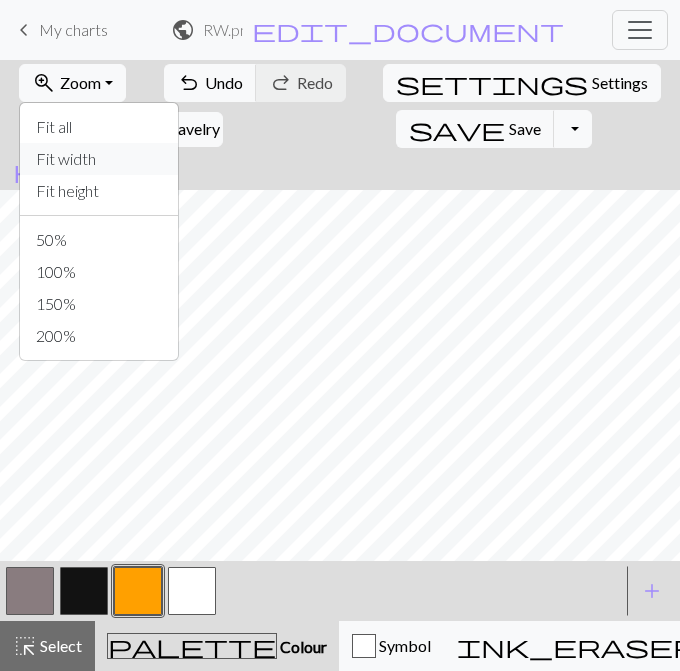 click on "Fit width" at bounding box center [99, 159] 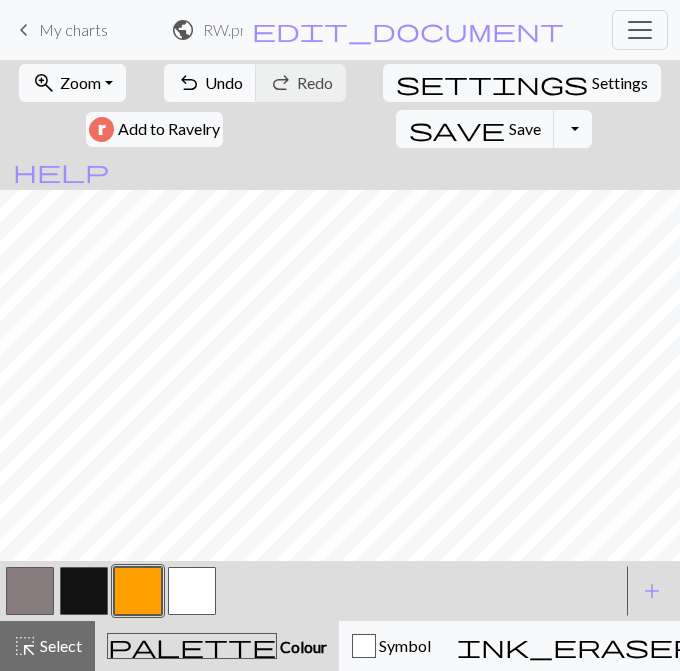 click on "Zoom" at bounding box center [80, 82] 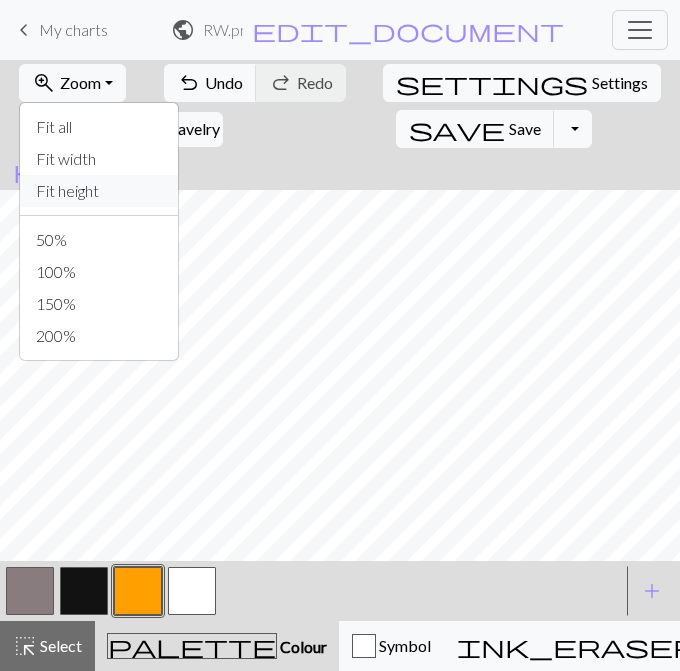 click on "Fit height" at bounding box center (99, 191) 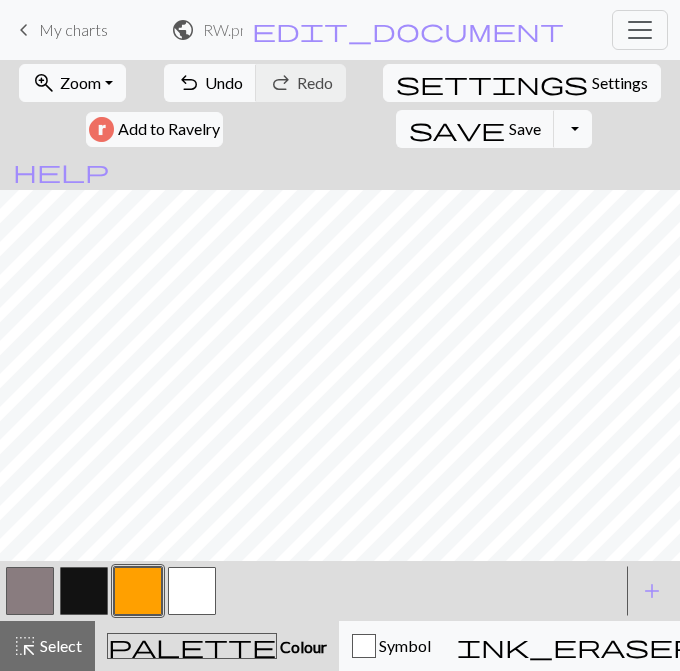 click on "Zoom" at bounding box center [80, 82] 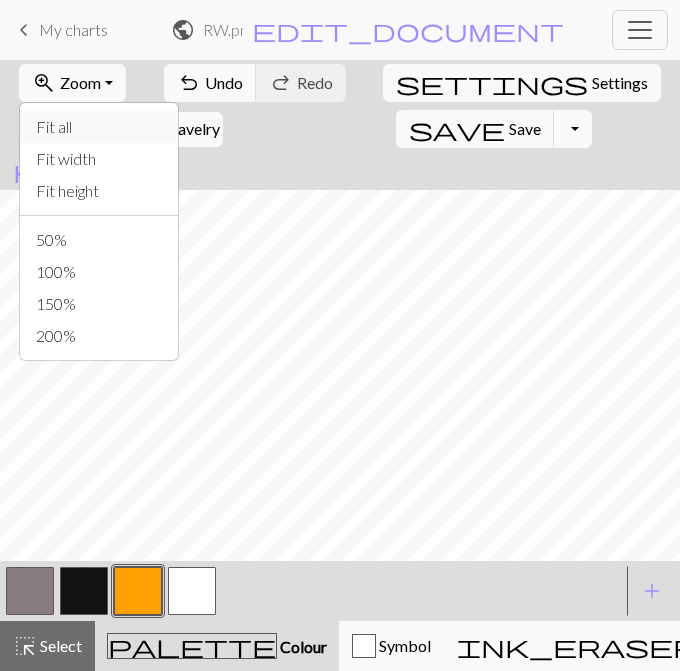click on "Fit all" at bounding box center (99, 127) 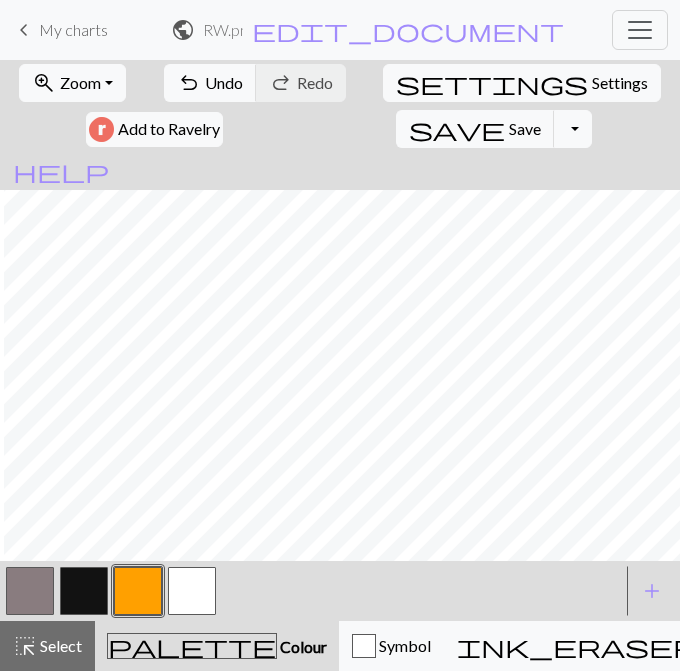 scroll, scrollTop: 437, scrollLeft: 159, axis: both 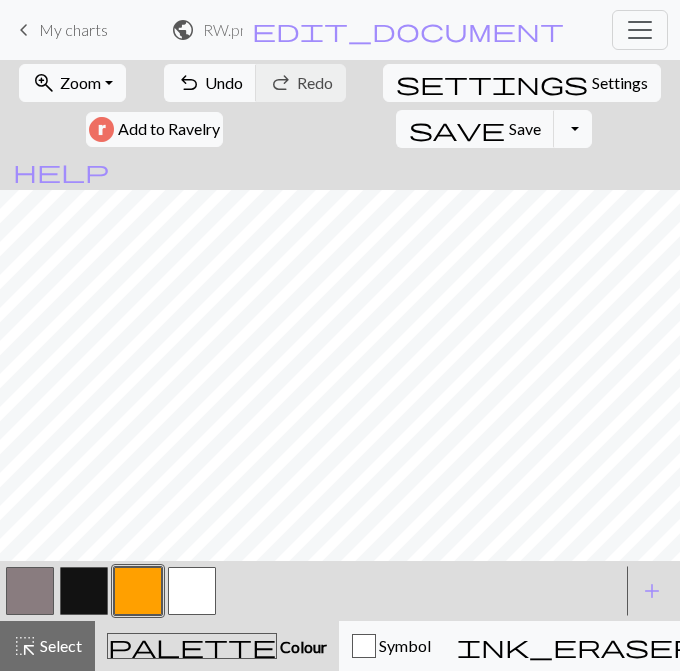 click at bounding box center [84, 591] 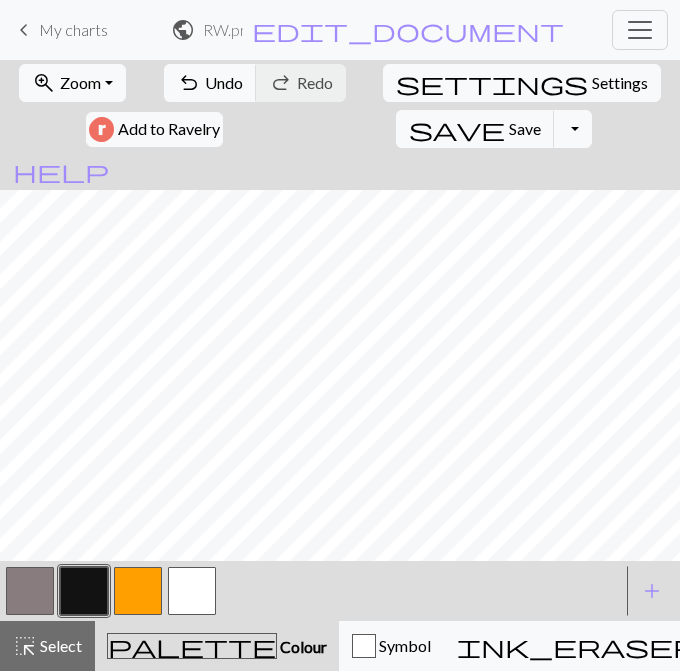 click at bounding box center [30, 591] 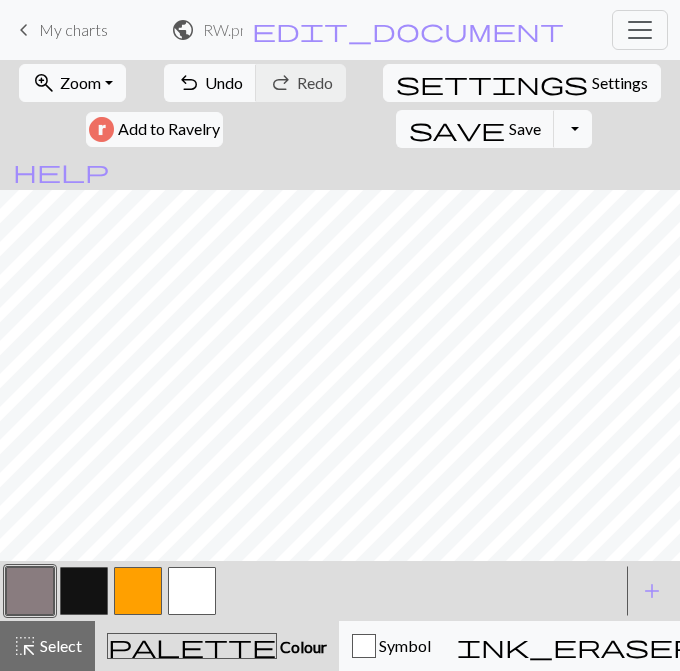 click at bounding box center [138, 591] 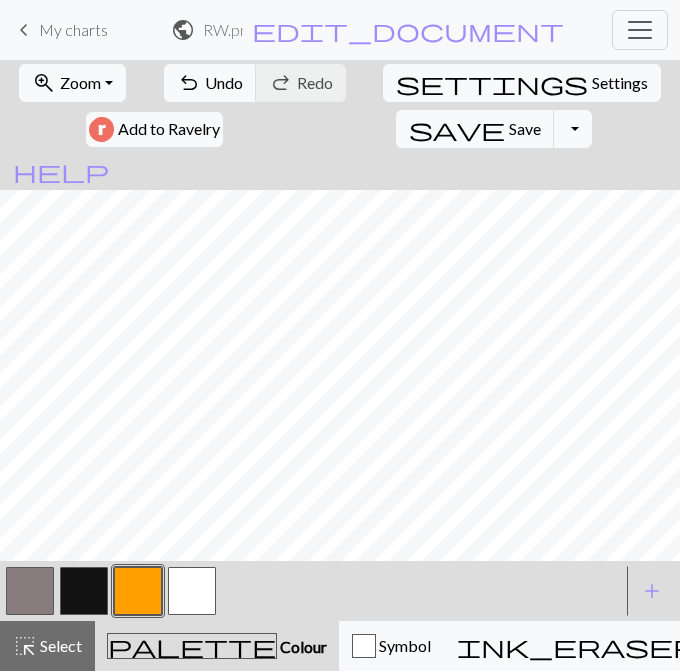 click at bounding box center (138, 591) 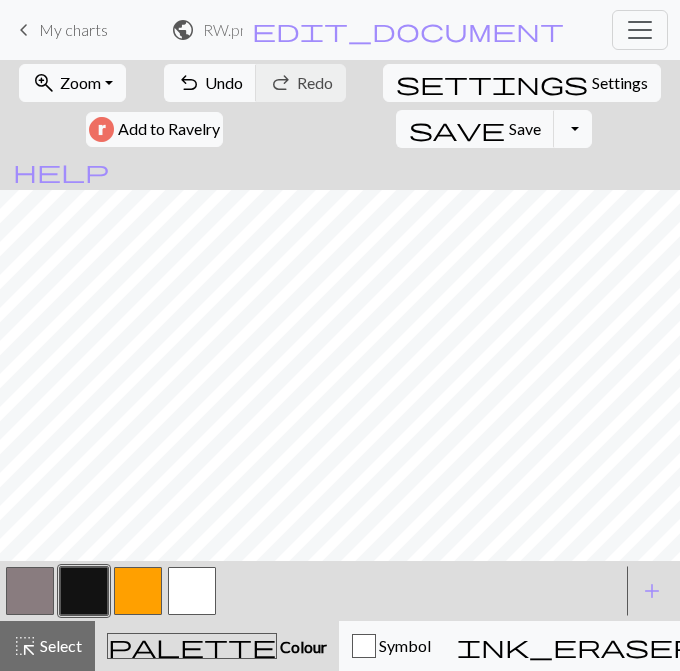click at bounding box center (30, 591) 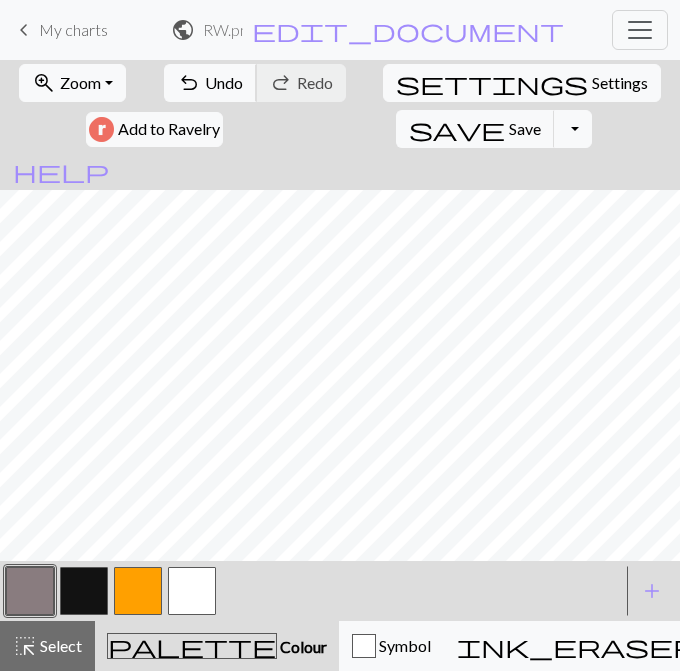 click on "Undo" at bounding box center [224, 82] 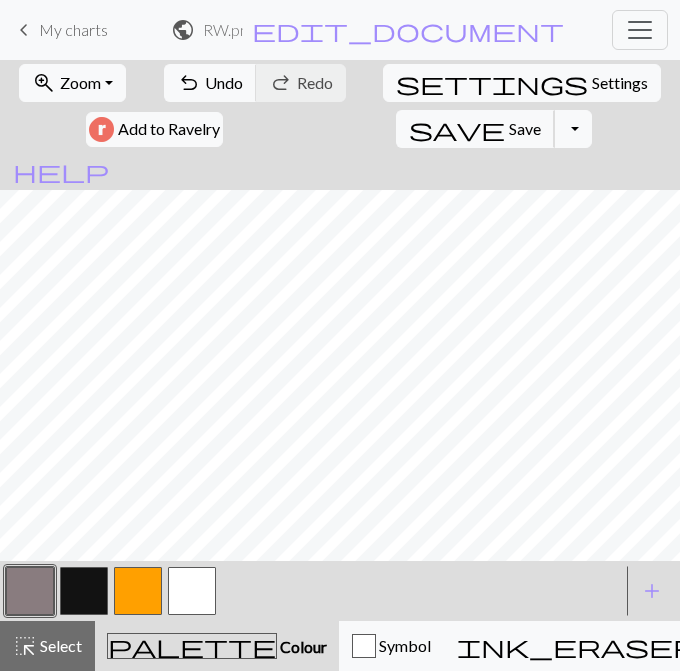 click on "Save" at bounding box center [525, 128] 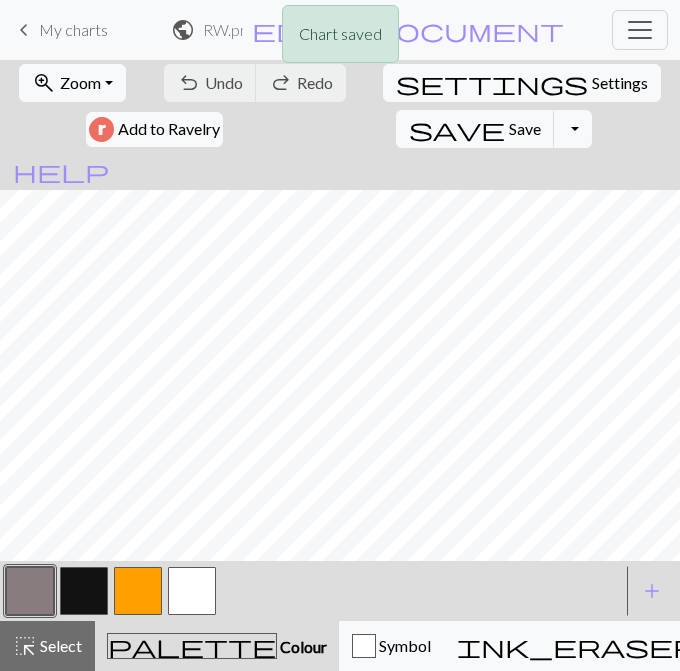click on "Toggle Dropdown" at bounding box center [573, 129] 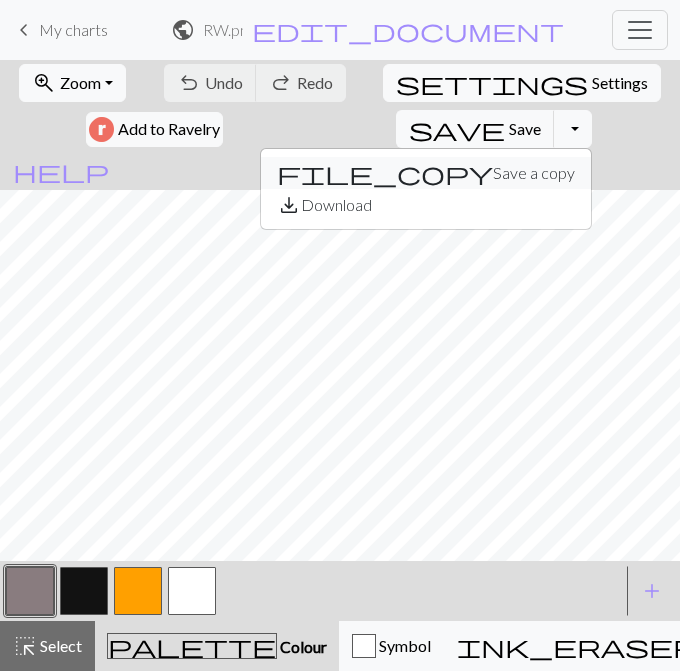 click on "file_copy  Save a copy" at bounding box center [426, 173] 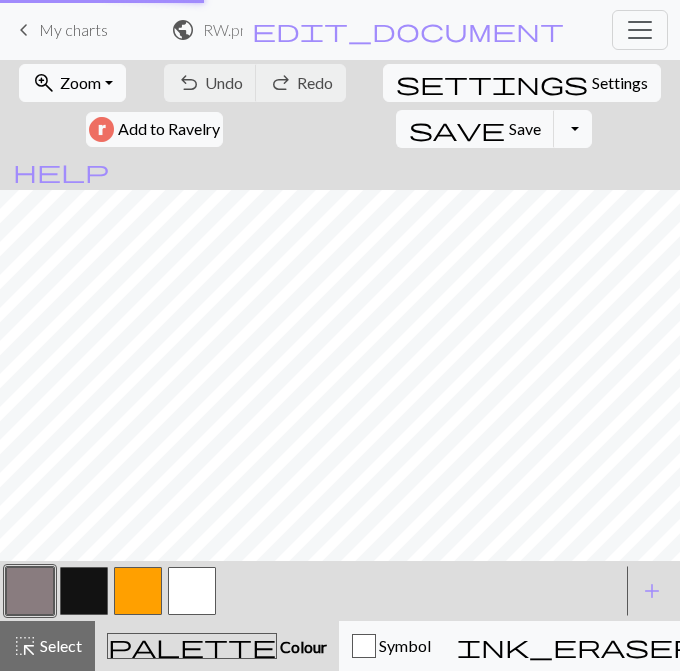 click on "Toggle Dropdown" at bounding box center [573, 129] 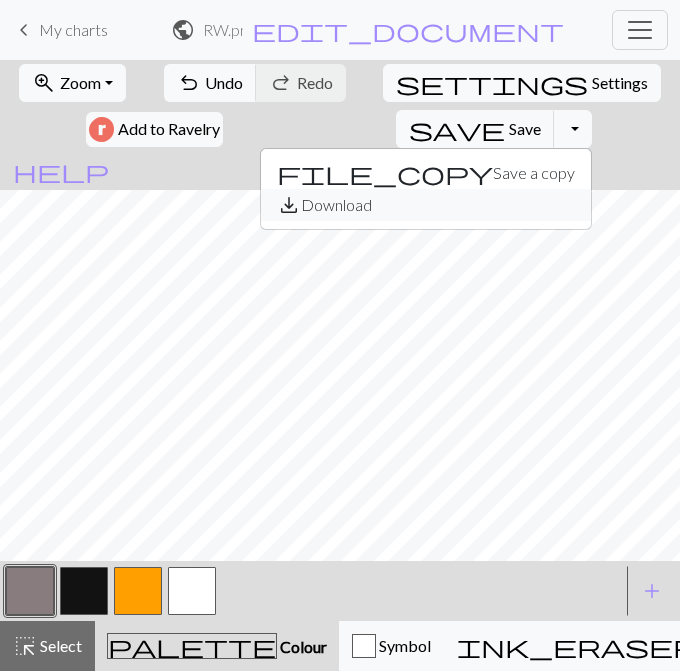 click on "save_alt  Download" at bounding box center [426, 205] 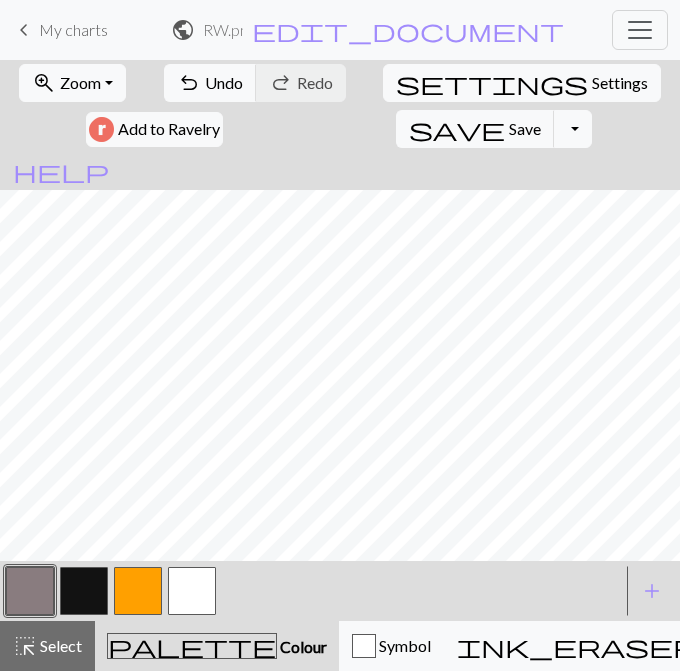 click on "Toggle Dropdown" at bounding box center (573, 129) 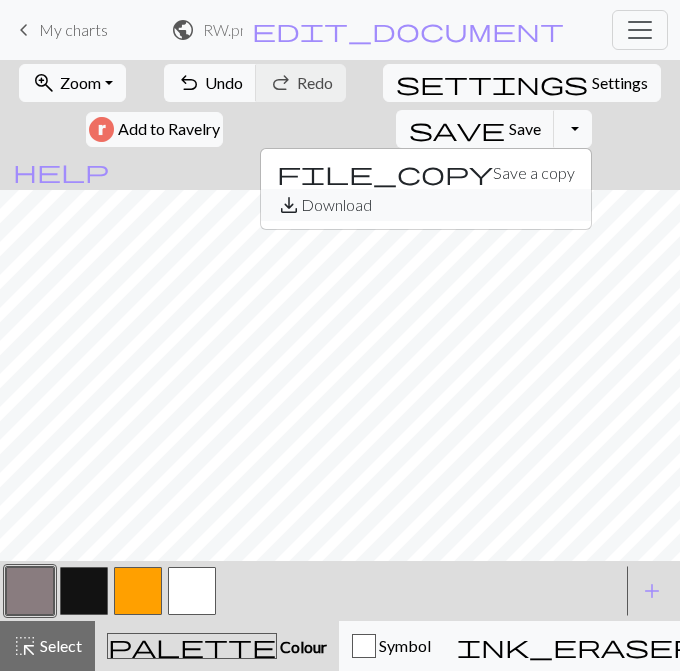 click on "save_alt  Download" at bounding box center [426, 205] 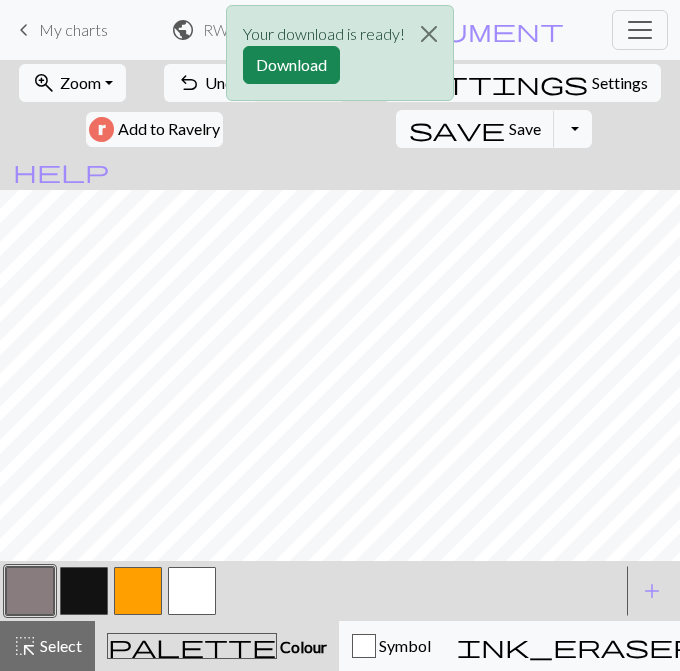 click on "Download" at bounding box center [291, 65] 